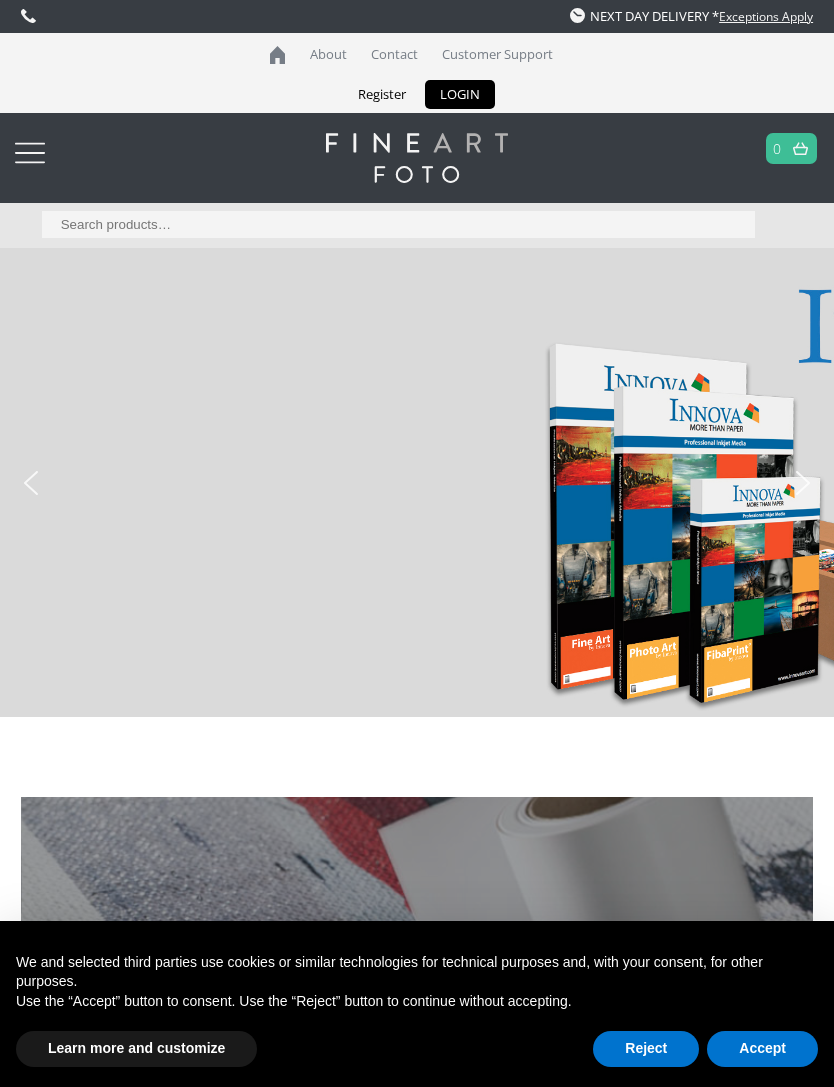 scroll, scrollTop: 0, scrollLeft: 0, axis: both 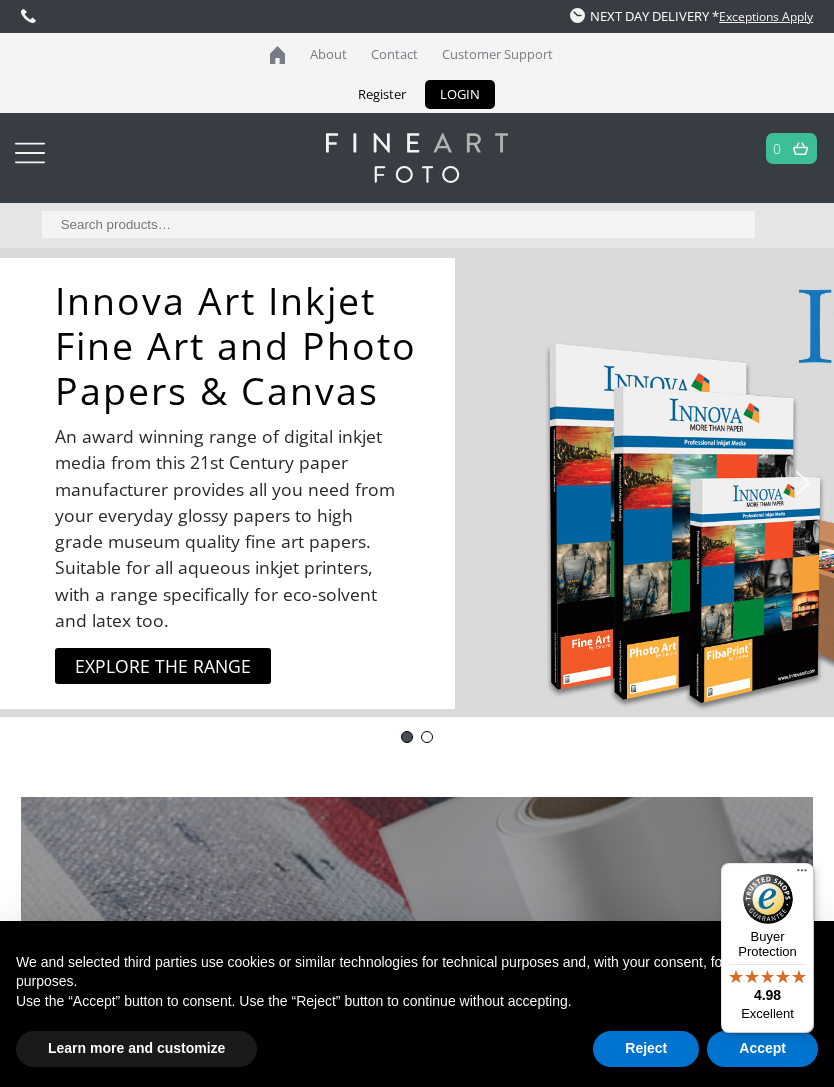 click on "Search for:" at bounding box center (398, 224) 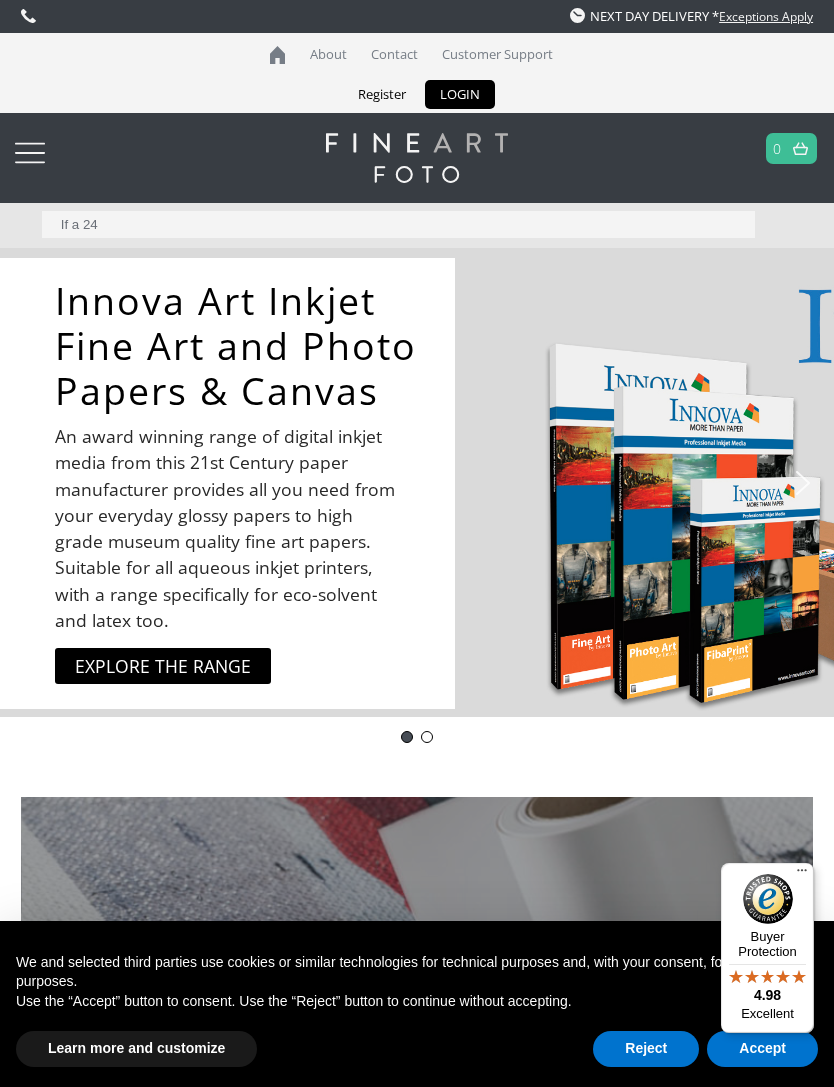 type on "If a 24" 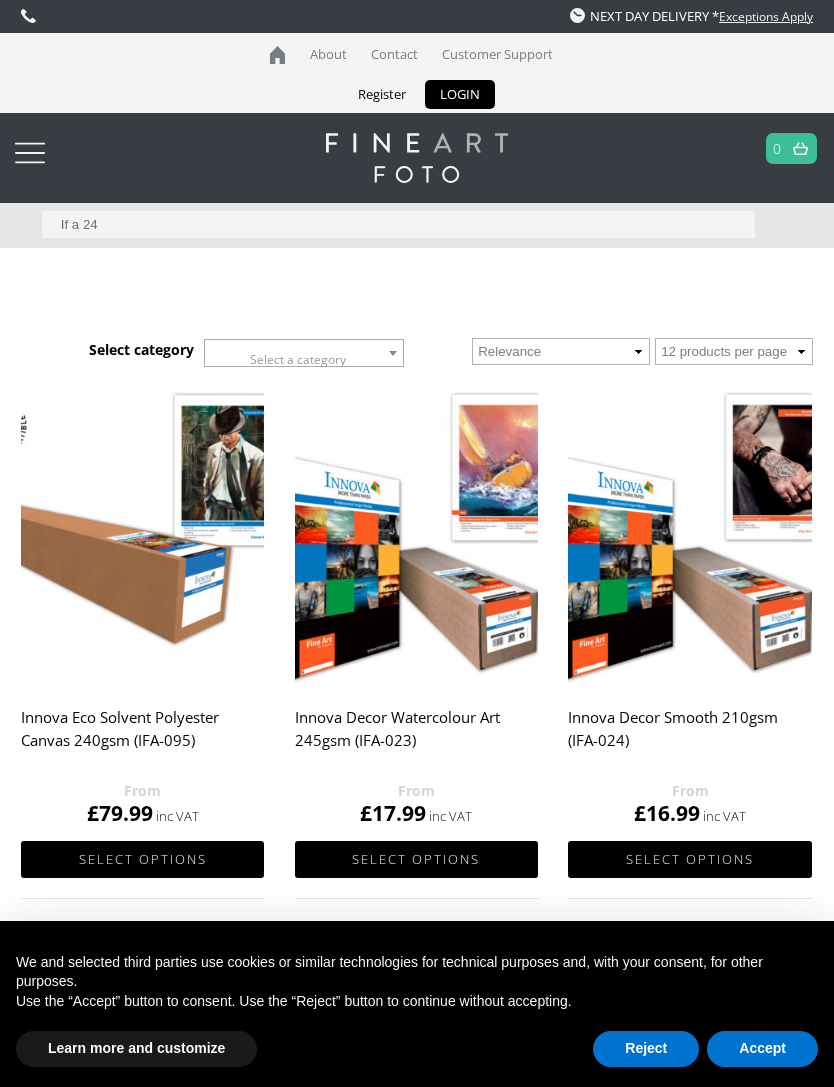 scroll, scrollTop: 0, scrollLeft: 0, axis: both 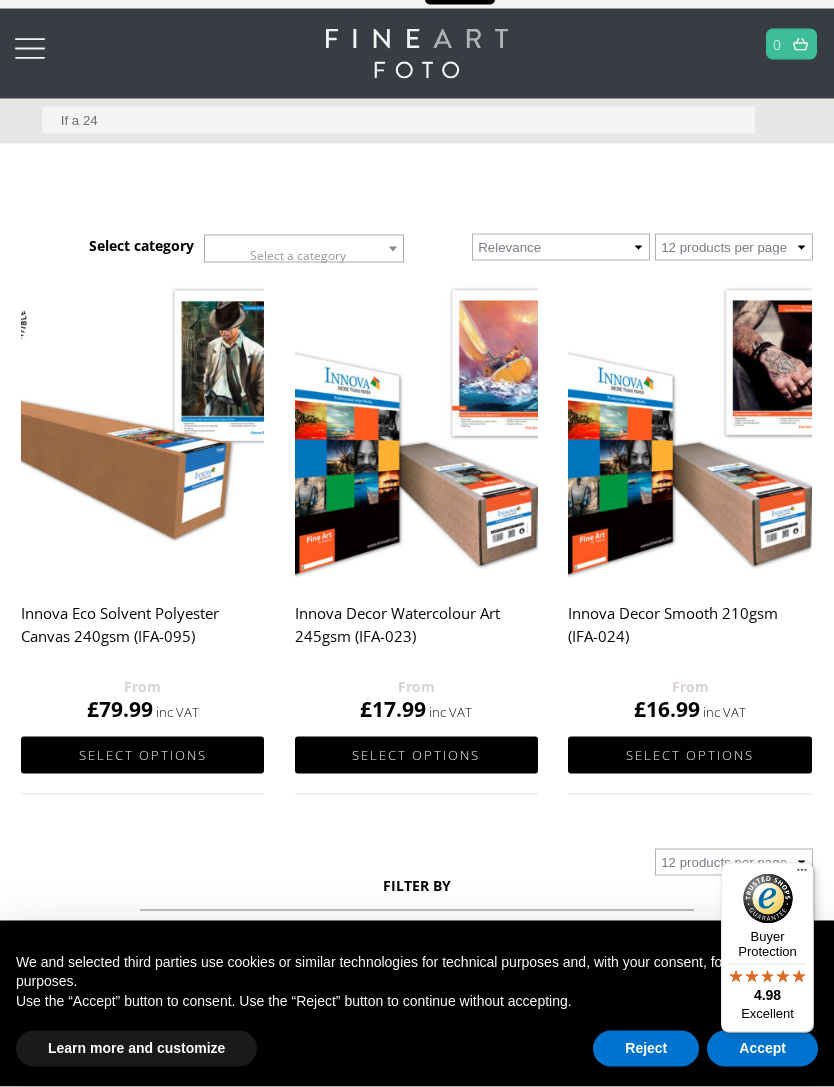 click at bounding box center [690, 429] 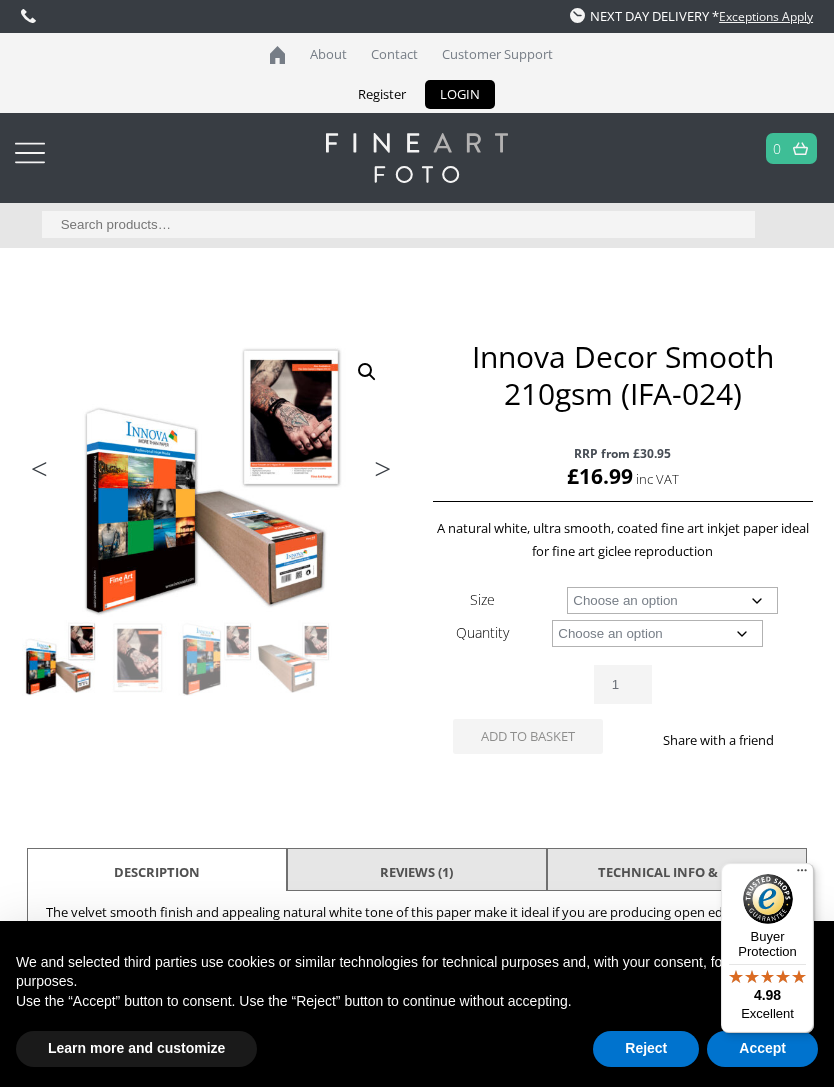 scroll, scrollTop: 0, scrollLeft: 0, axis: both 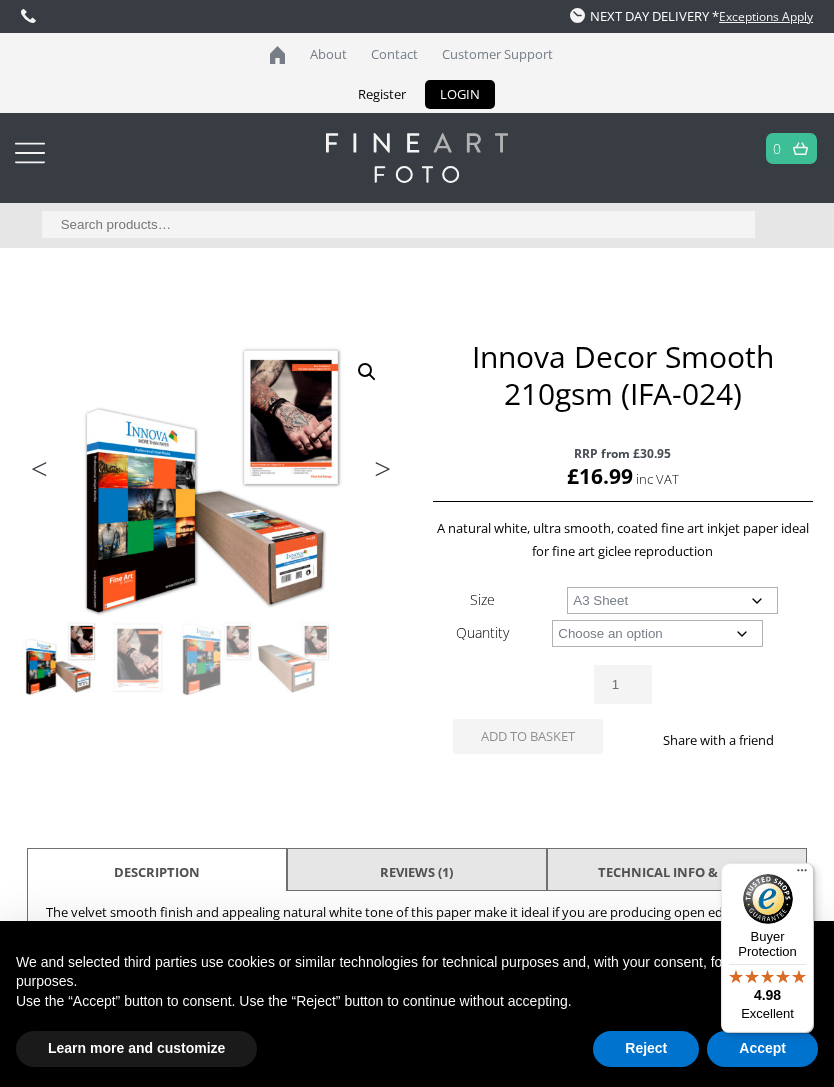 select on "a3-sheet" 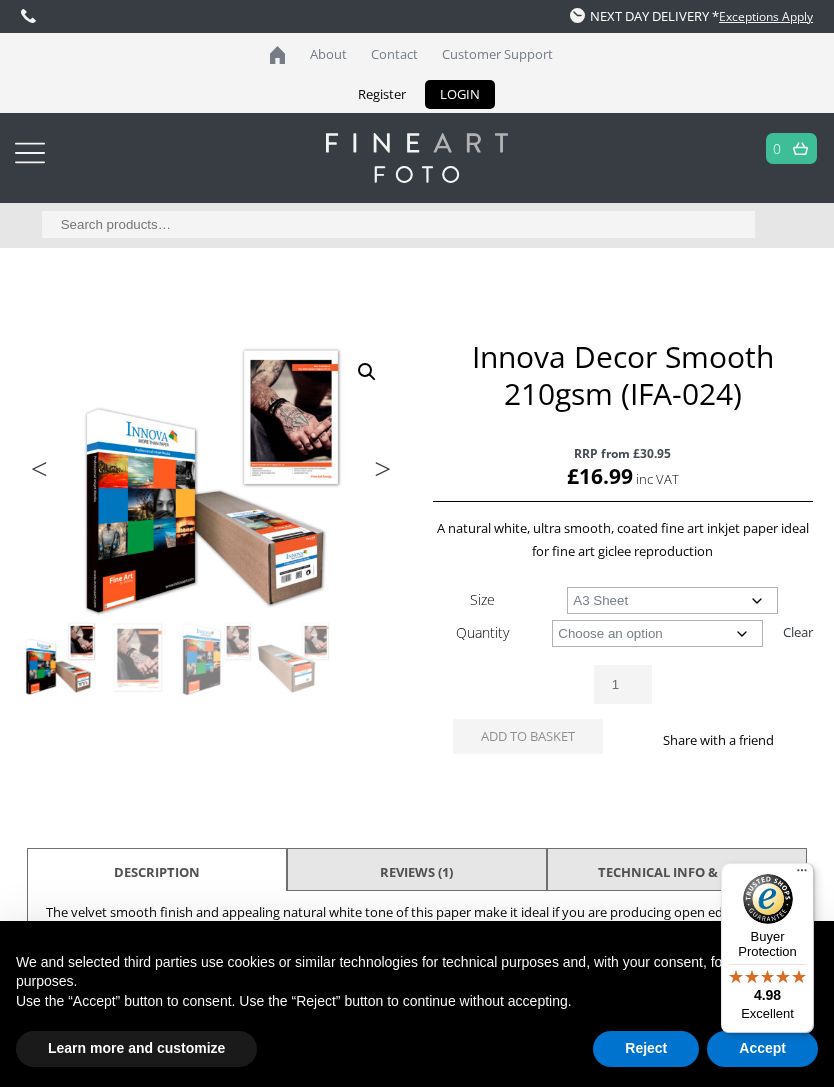 click on "Choose an option 25 Sheets" 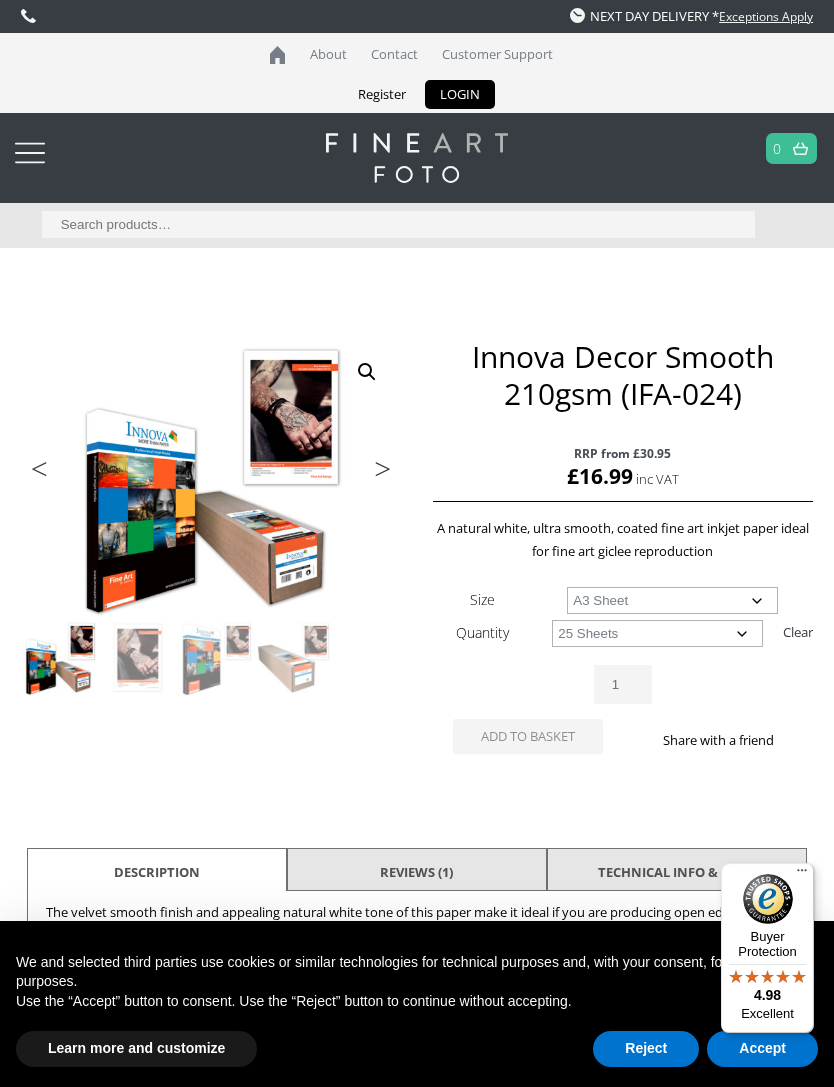 select on "a3-sheet" 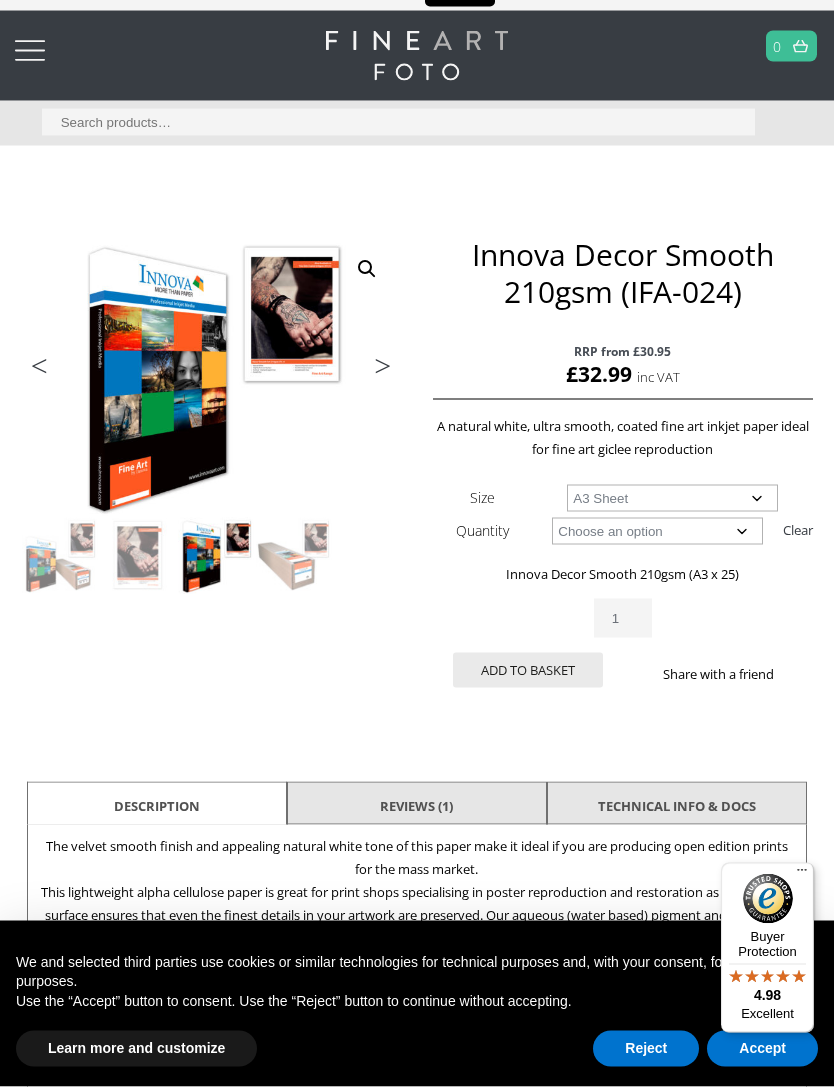 scroll, scrollTop: 131, scrollLeft: 0, axis: vertical 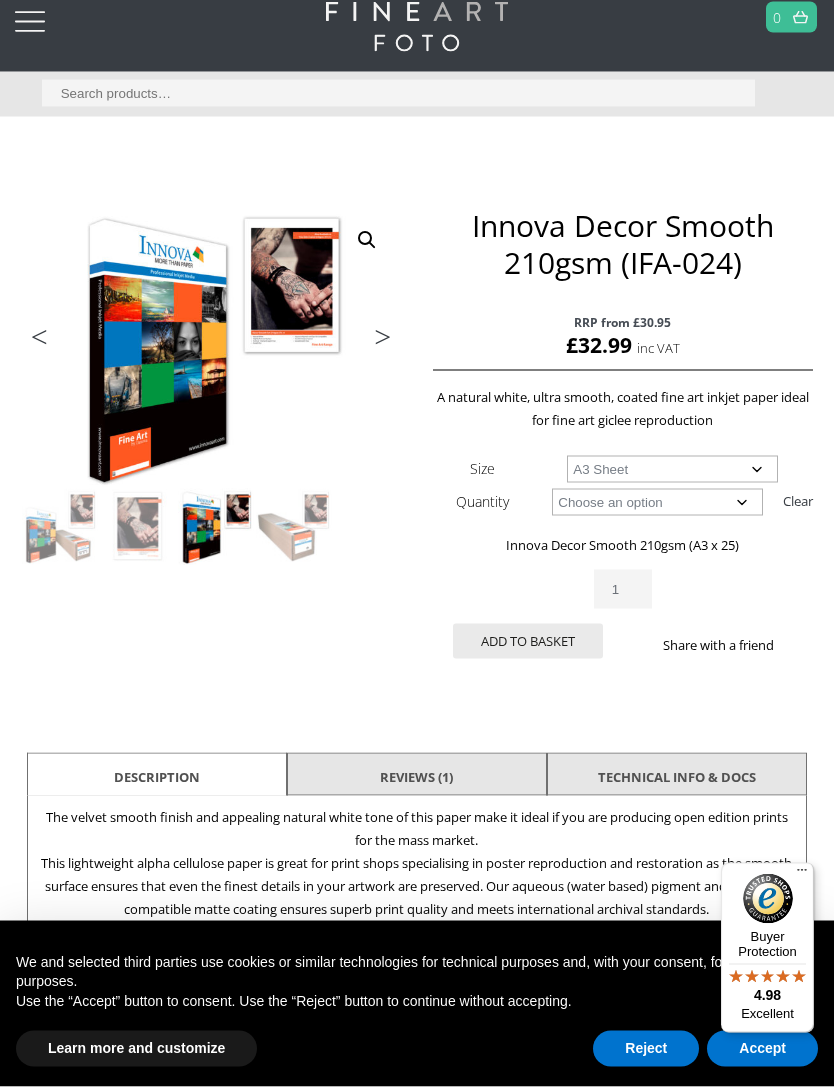 click on "1" 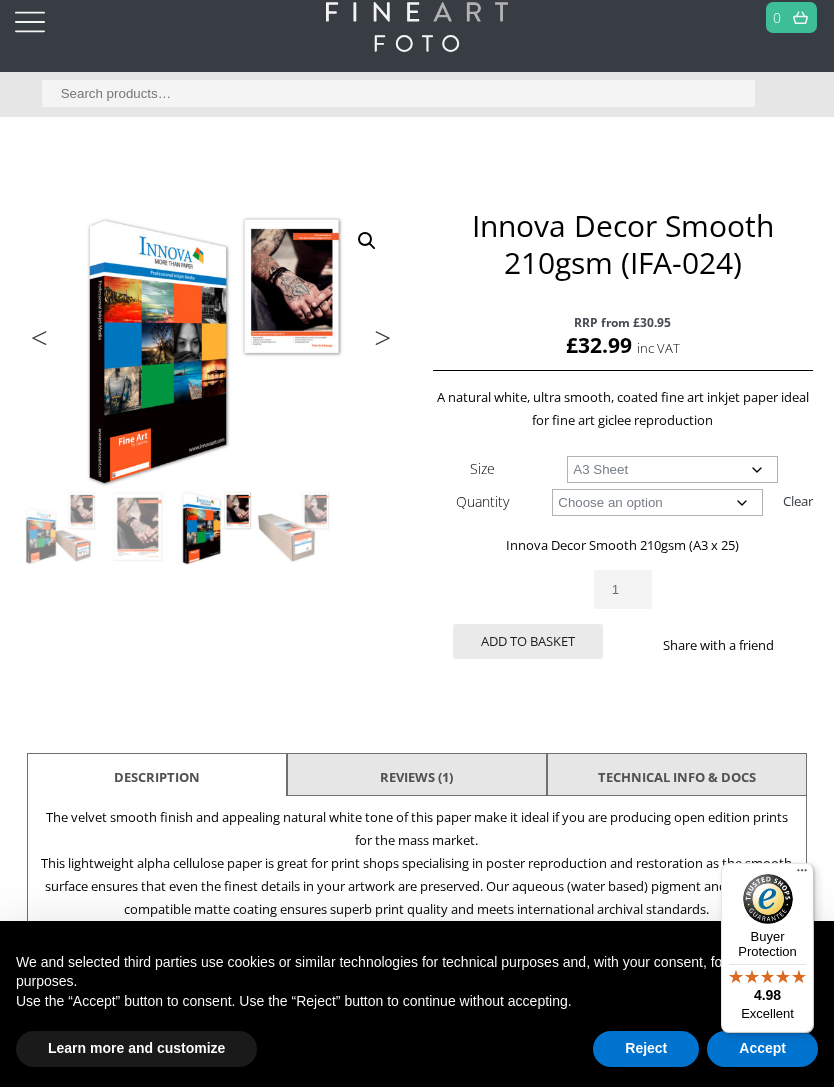 click on "1" 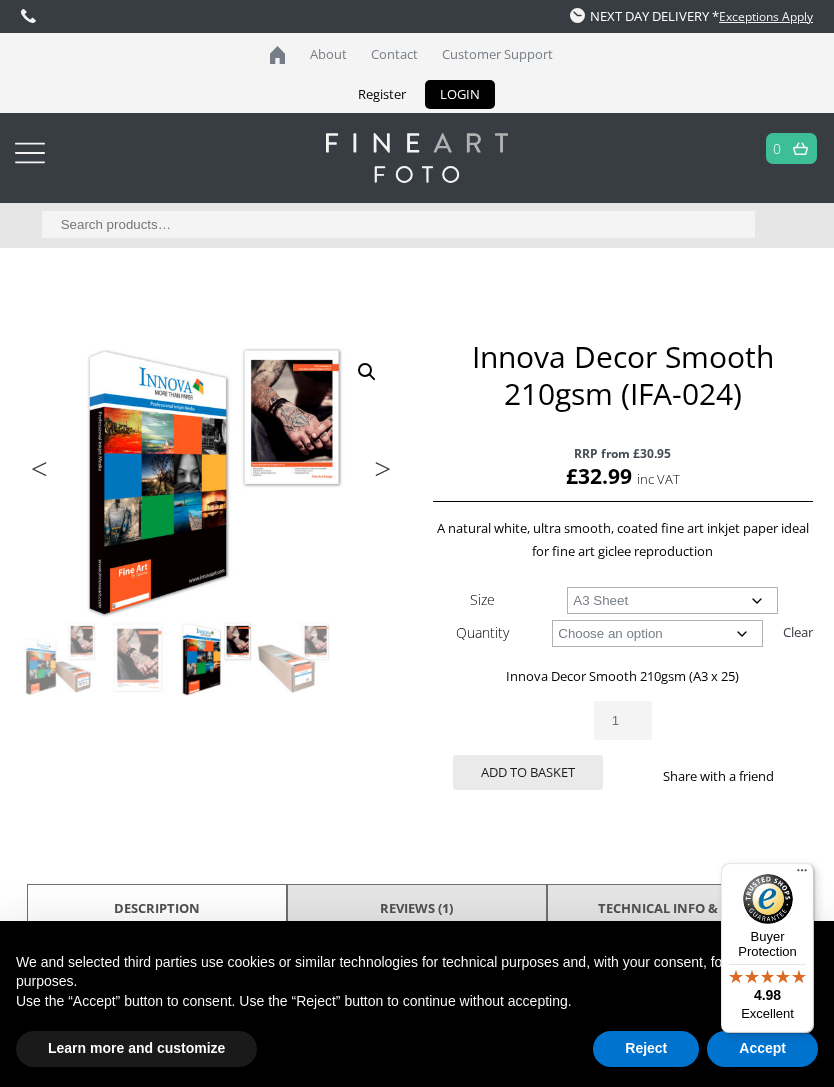 click at bounding box center (800, 148) 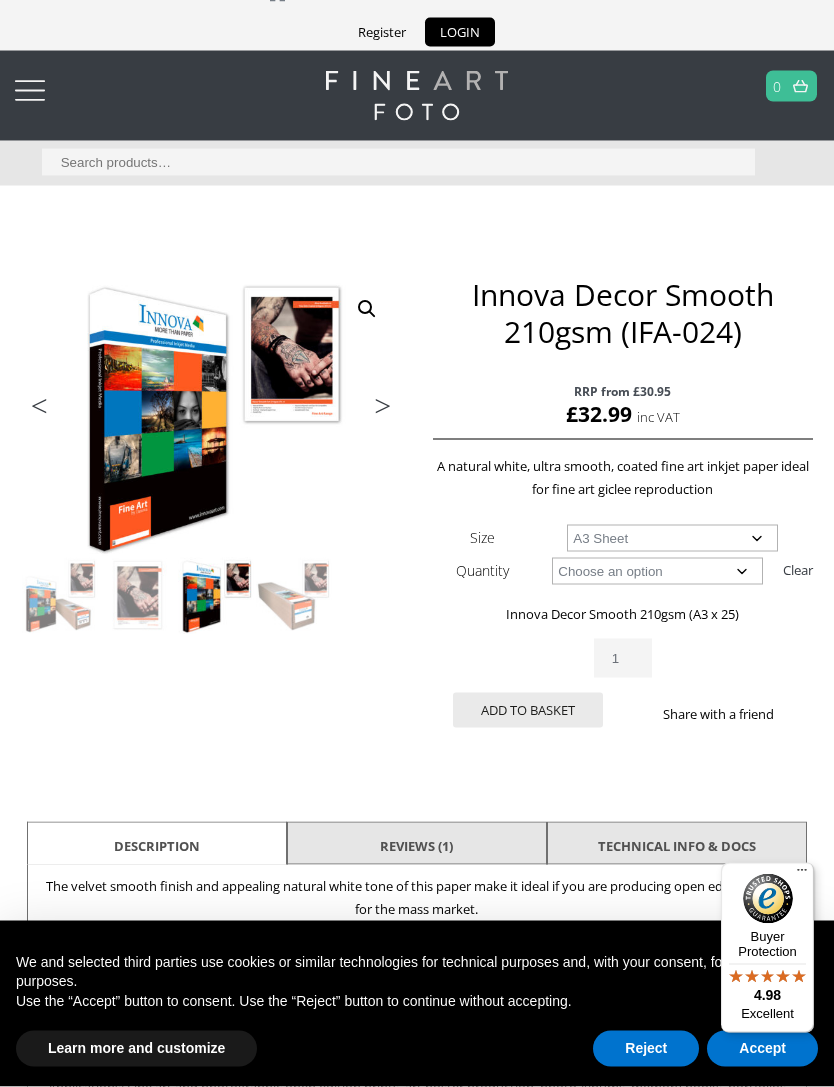 scroll, scrollTop: 68, scrollLeft: 0, axis: vertical 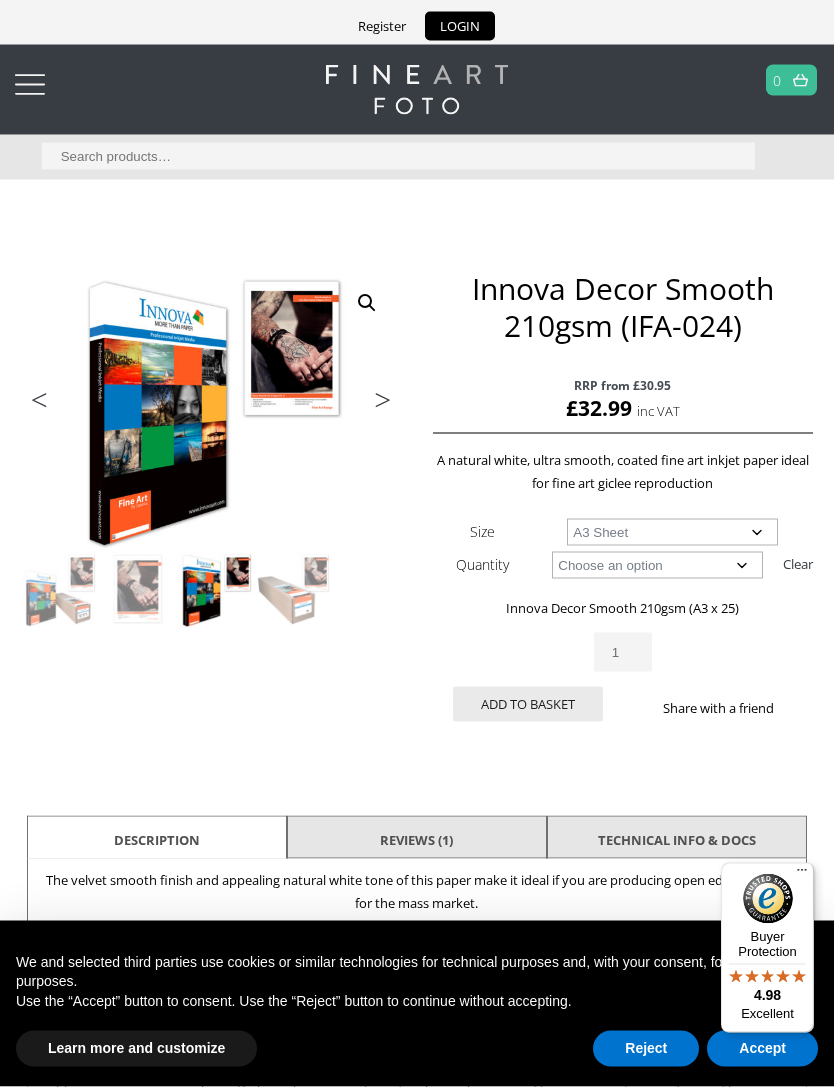 click on "Add to basket" 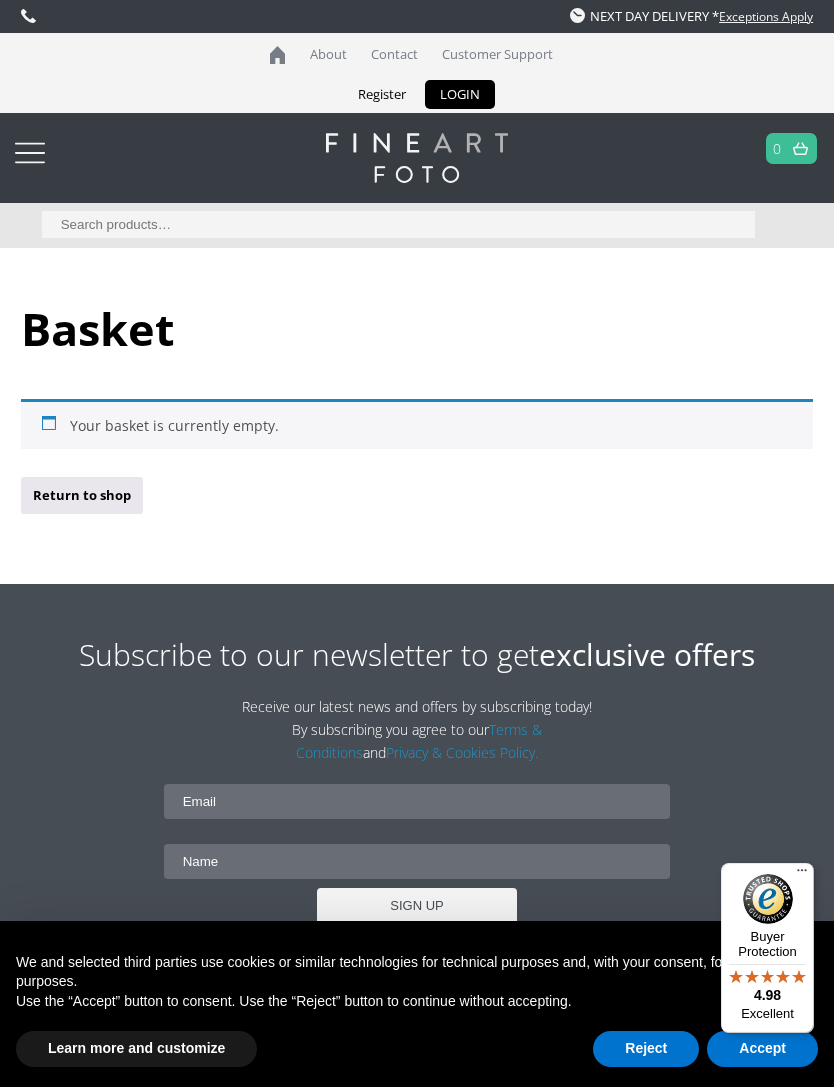 scroll, scrollTop: 0, scrollLeft: 0, axis: both 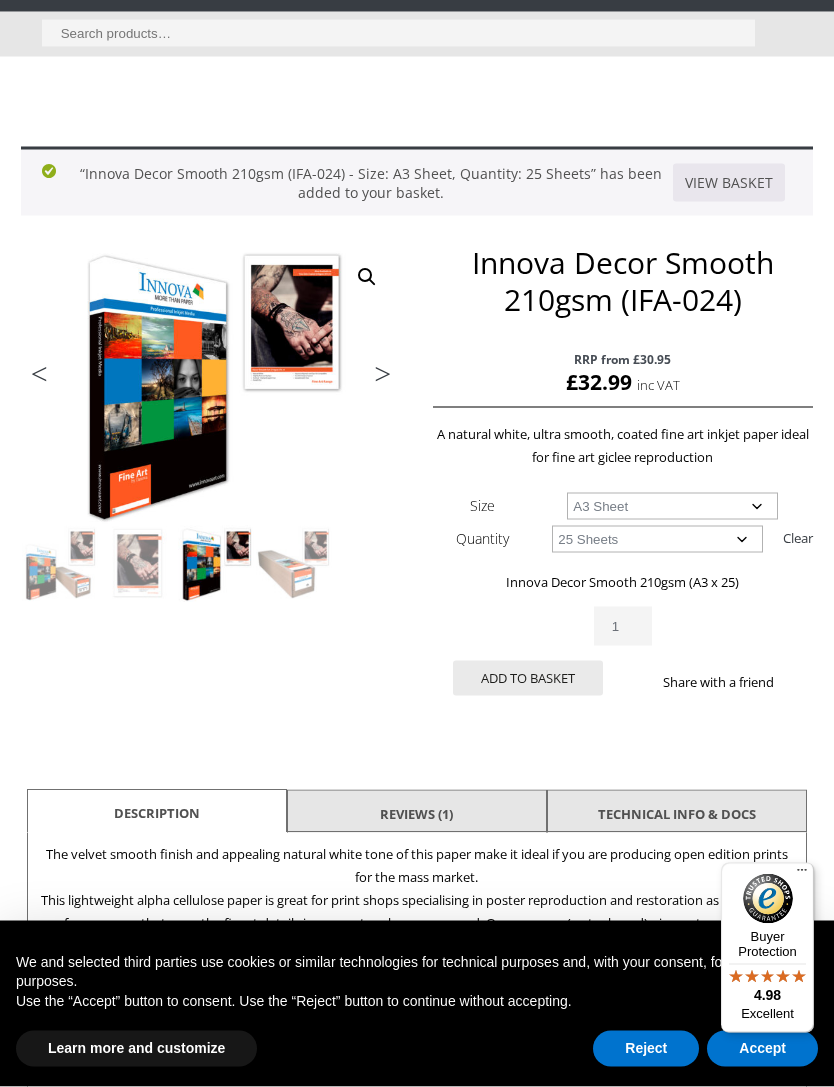 click on "Add to basket" 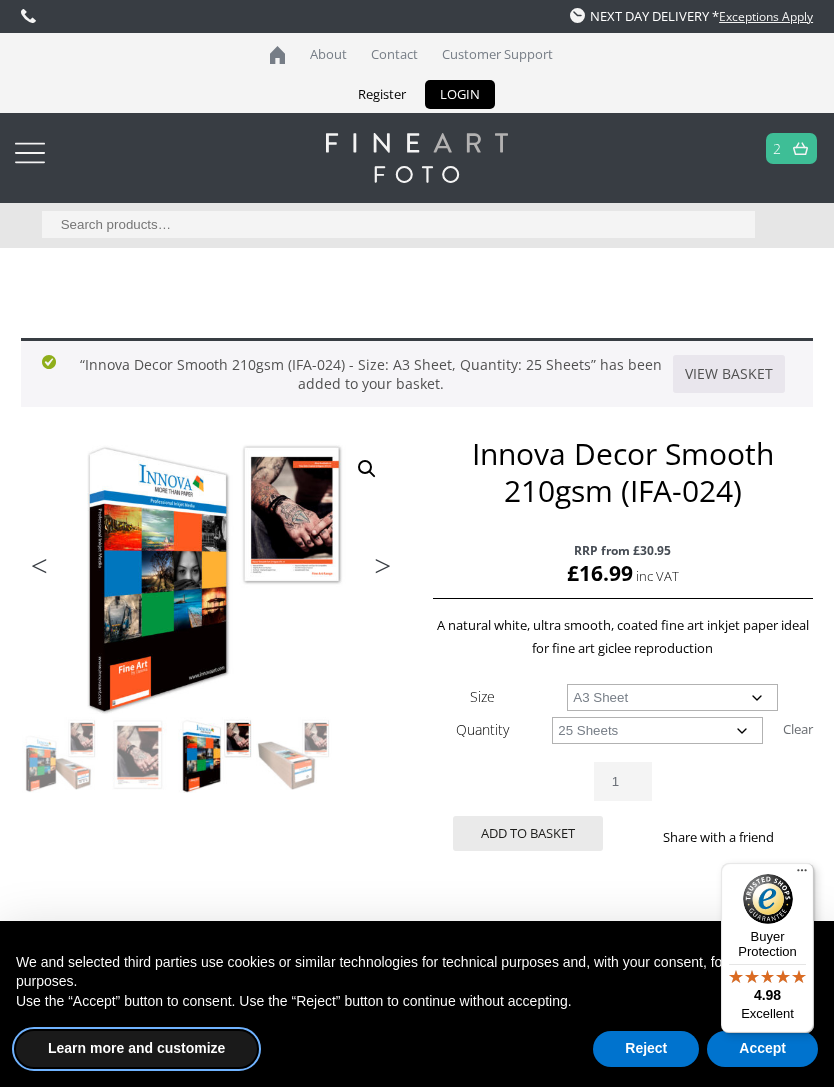 scroll, scrollTop: 0, scrollLeft: 0, axis: both 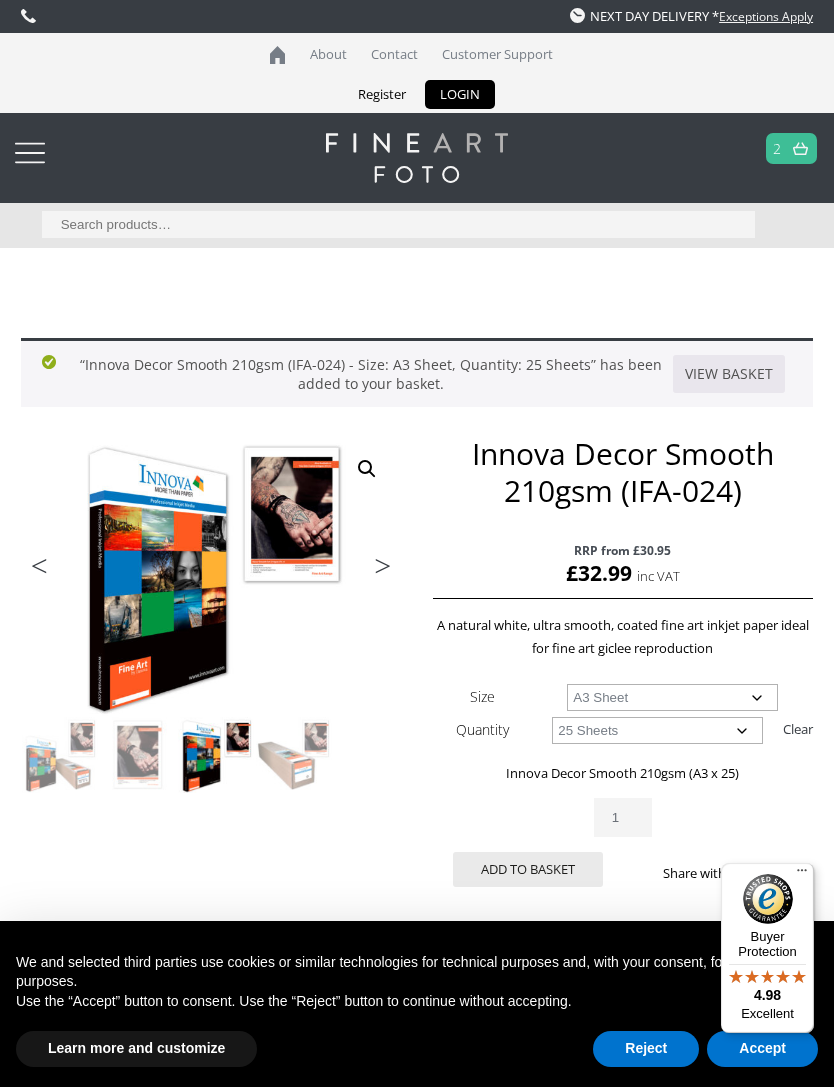 click on "2" at bounding box center (777, 148) 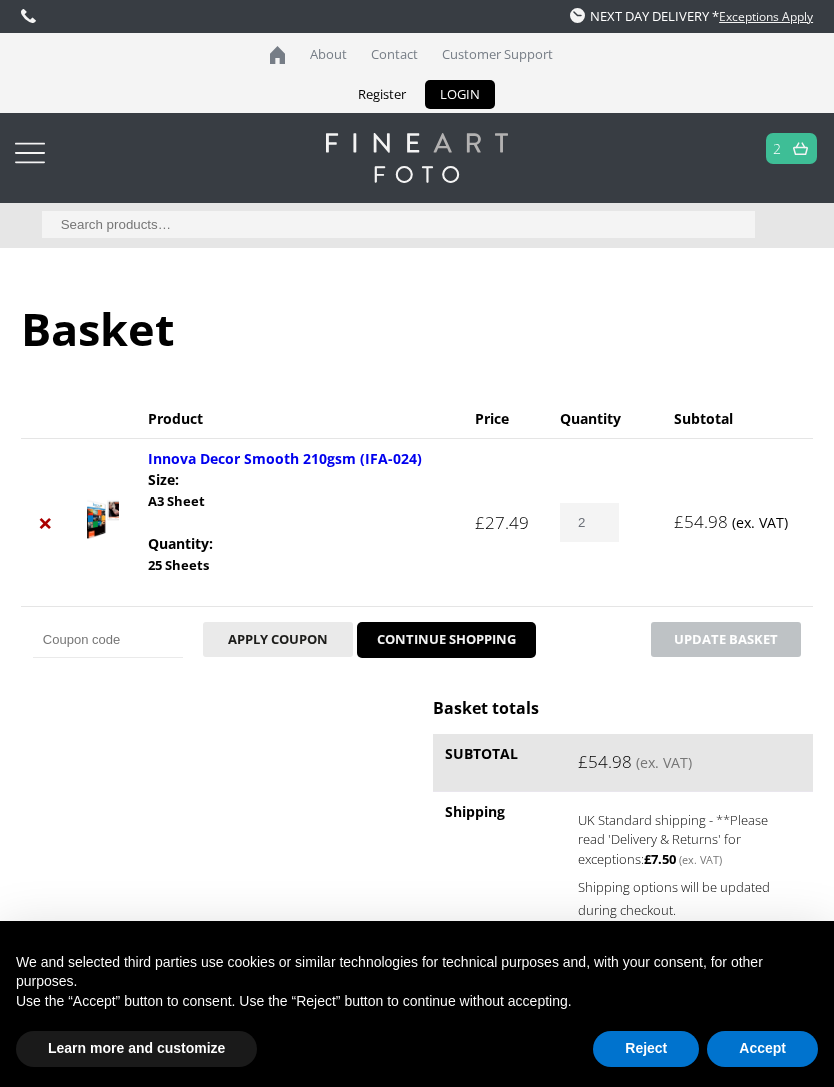 scroll, scrollTop: 0, scrollLeft: 0, axis: both 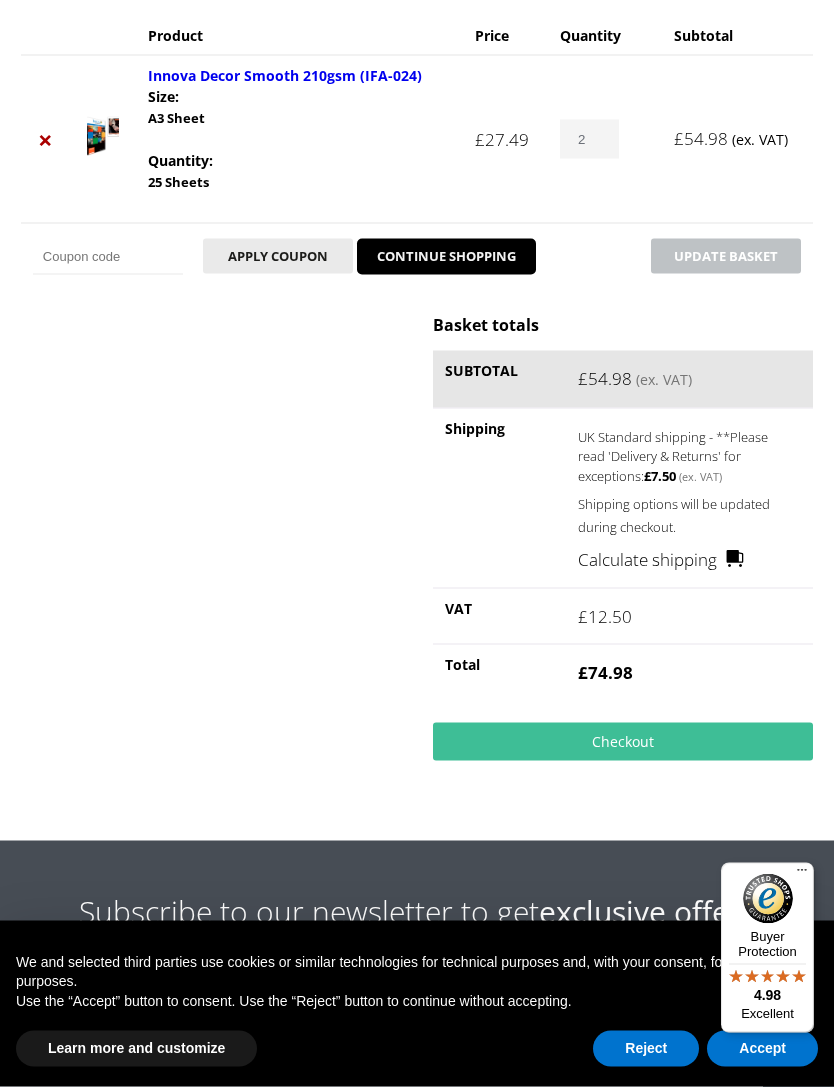 click on "Apply coupon" at bounding box center (278, 256) 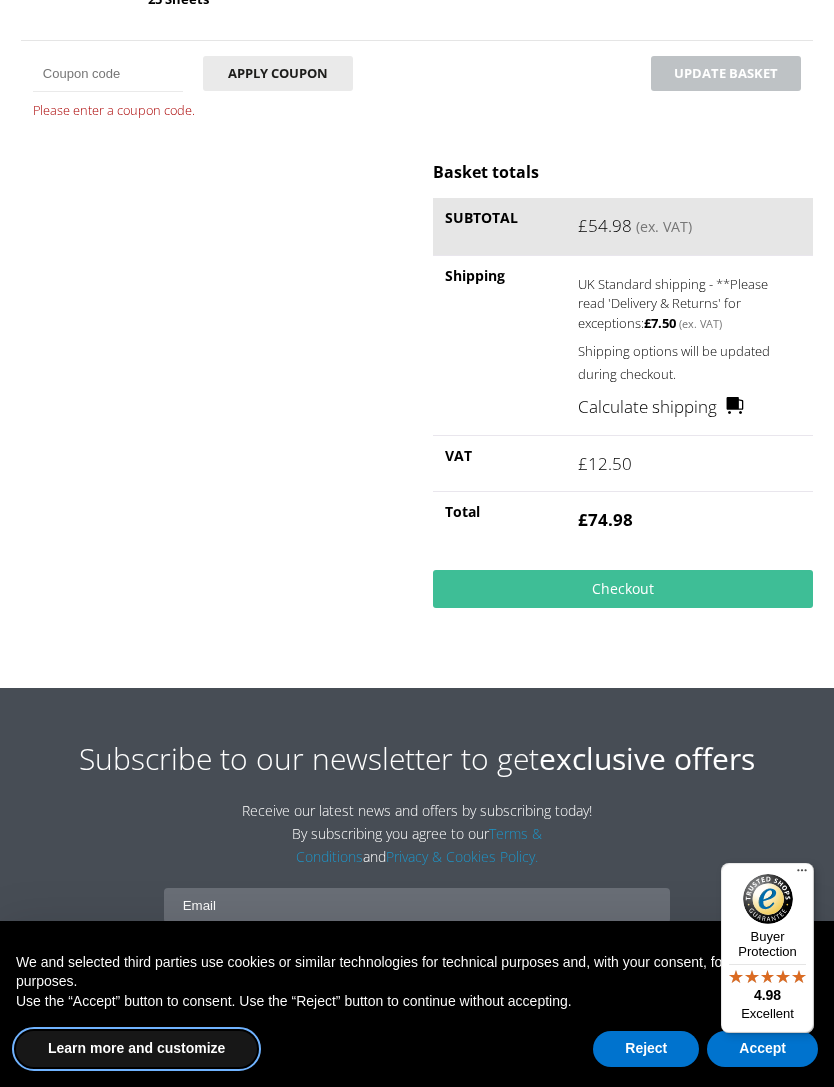 scroll, scrollTop: 567, scrollLeft: 0, axis: vertical 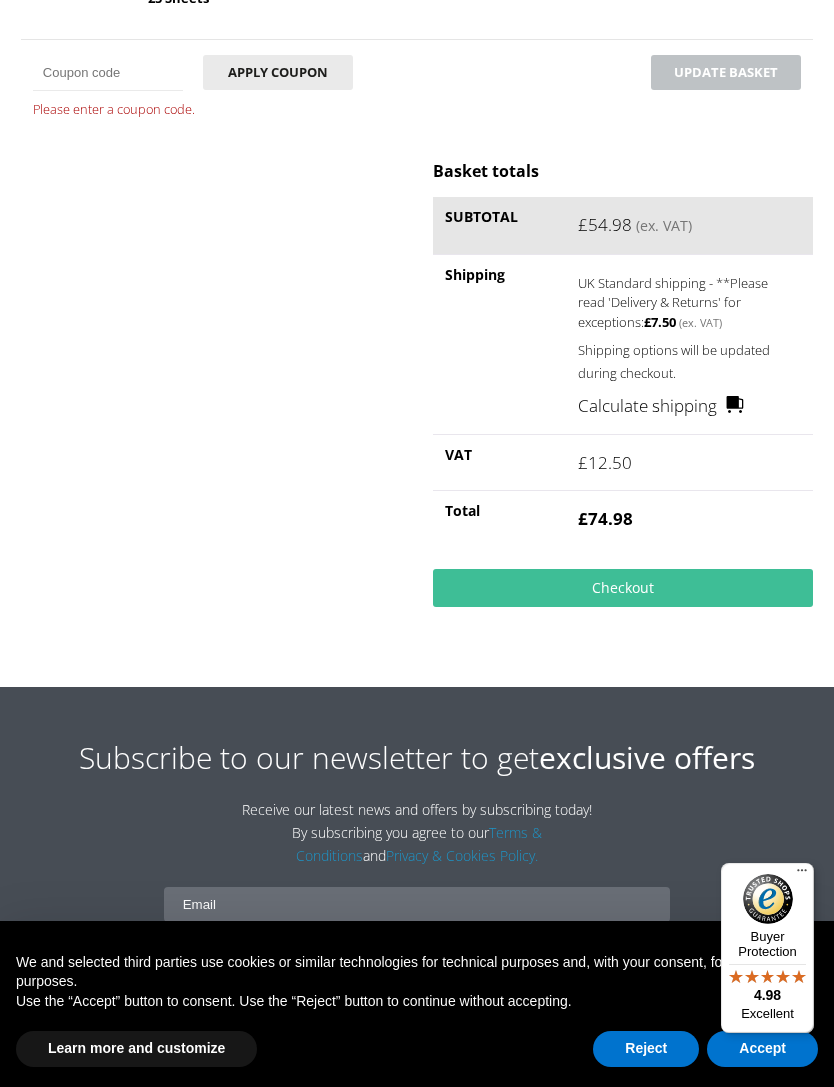 click on "Coupon:" at bounding box center (108, 73) 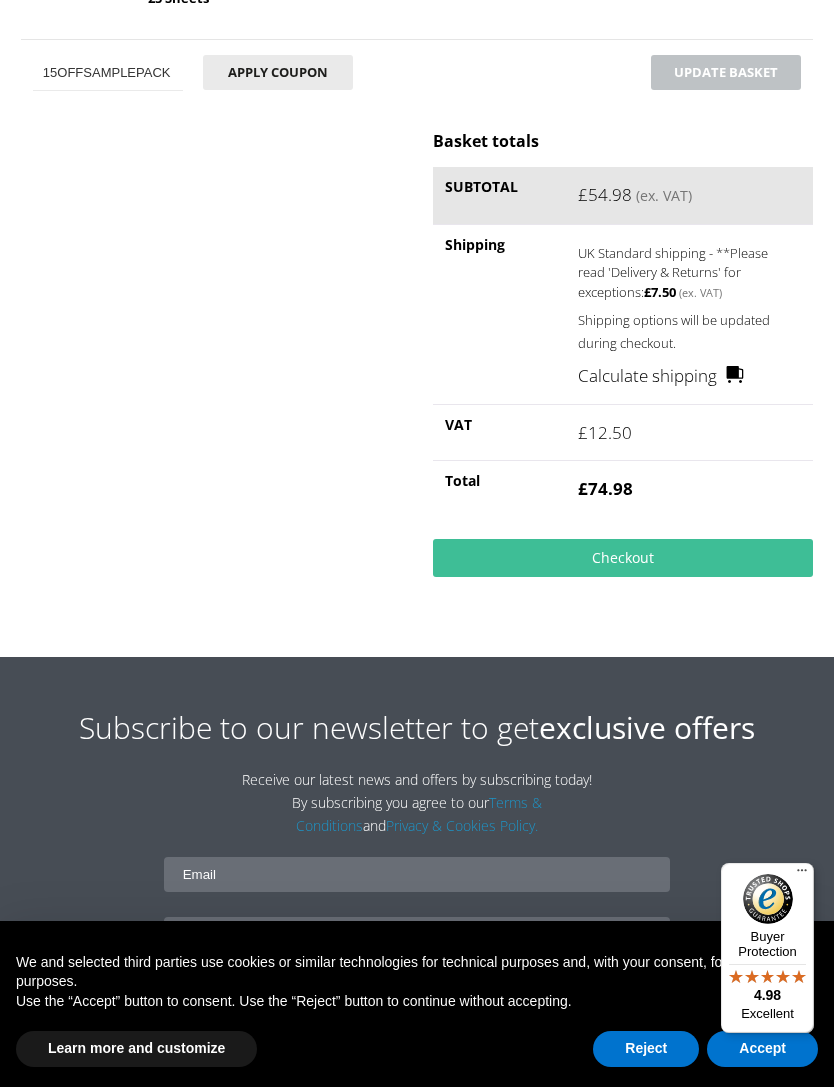 type on "15OFFSAMPLEPACK" 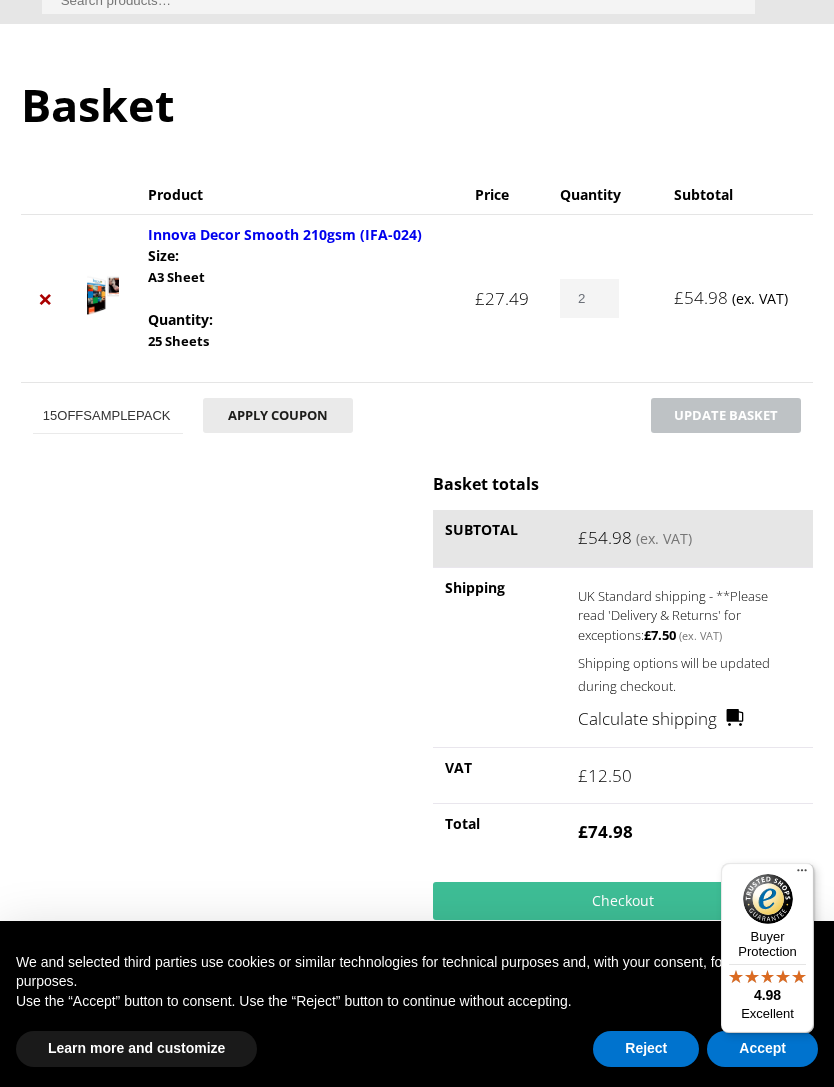click on "Apply coupon" at bounding box center [278, 415] 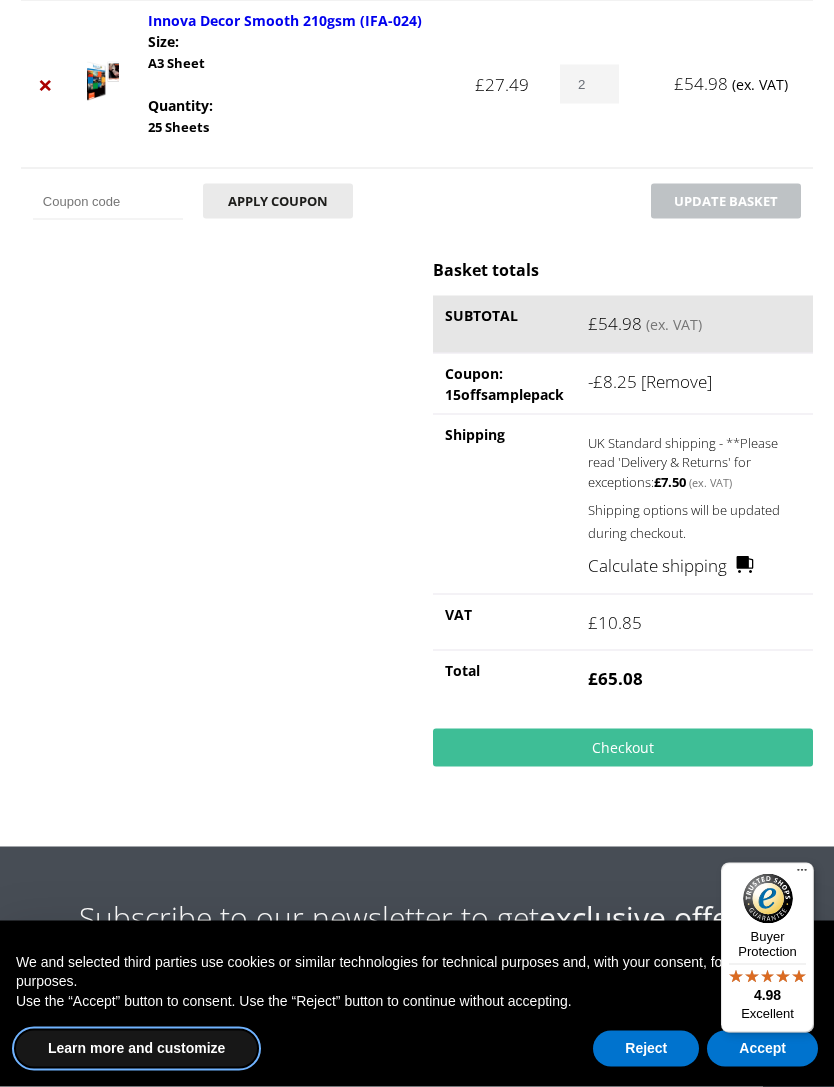 scroll, scrollTop: 517, scrollLeft: 0, axis: vertical 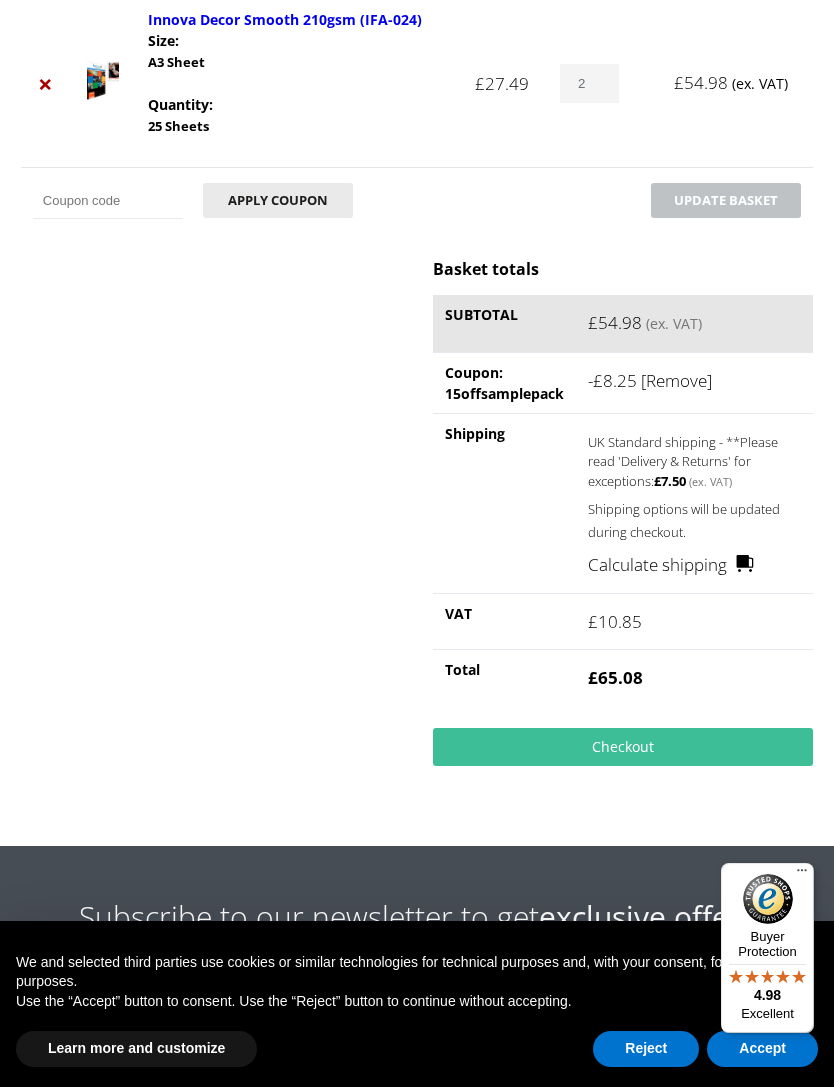 click on "Checkout" at bounding box center [623, 747] 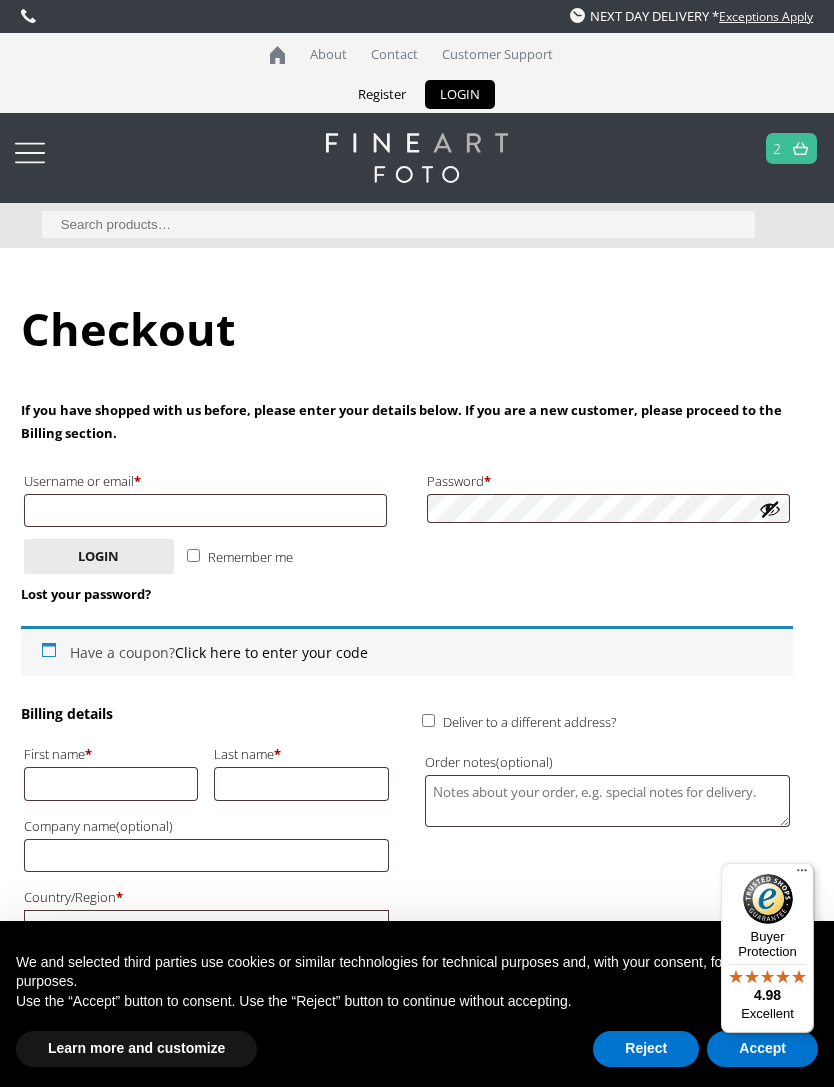 scroll, scrollTop: 0, scrollLeft: 0, axis: both 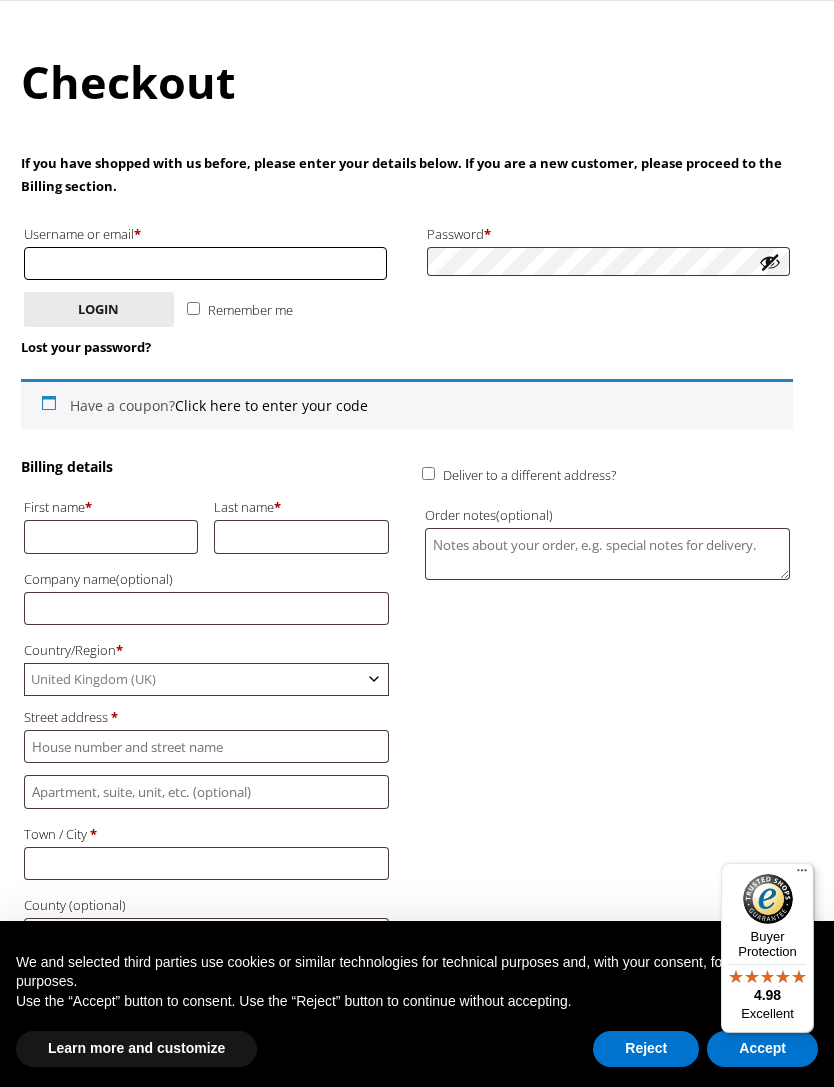 click on "Username or email  * Required" at bounding box center [205, 263] 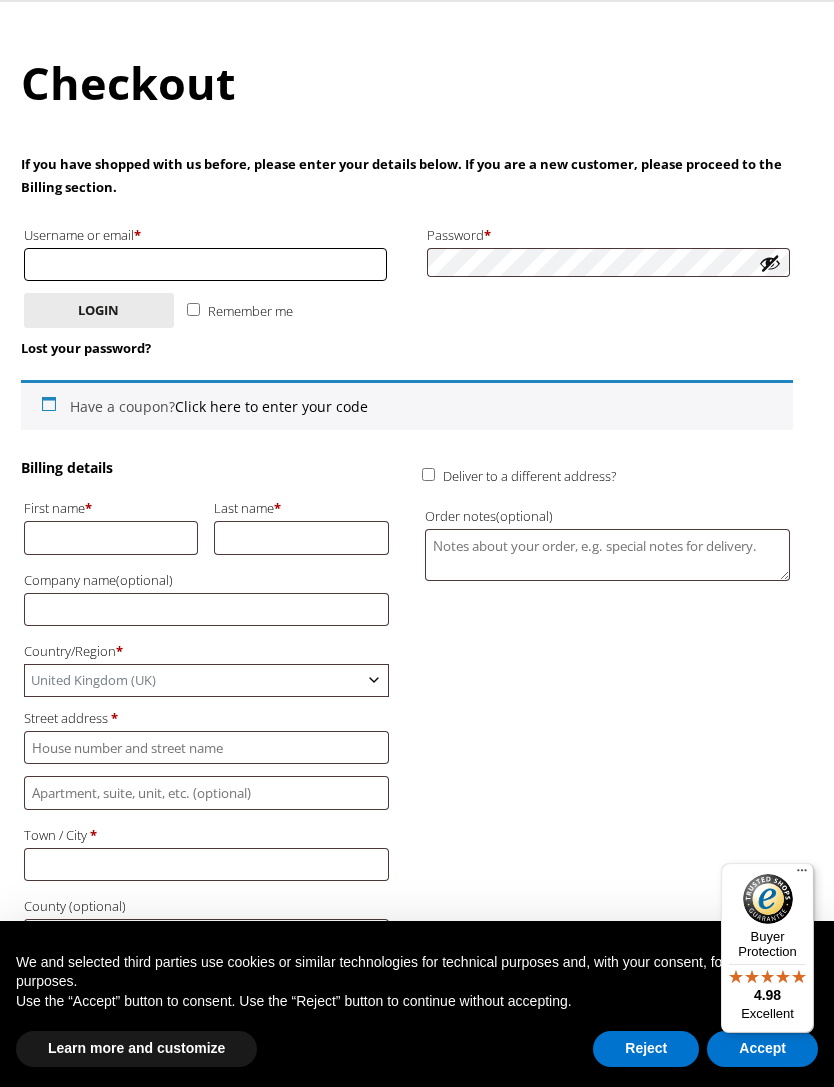 type on "[EMAIL]" 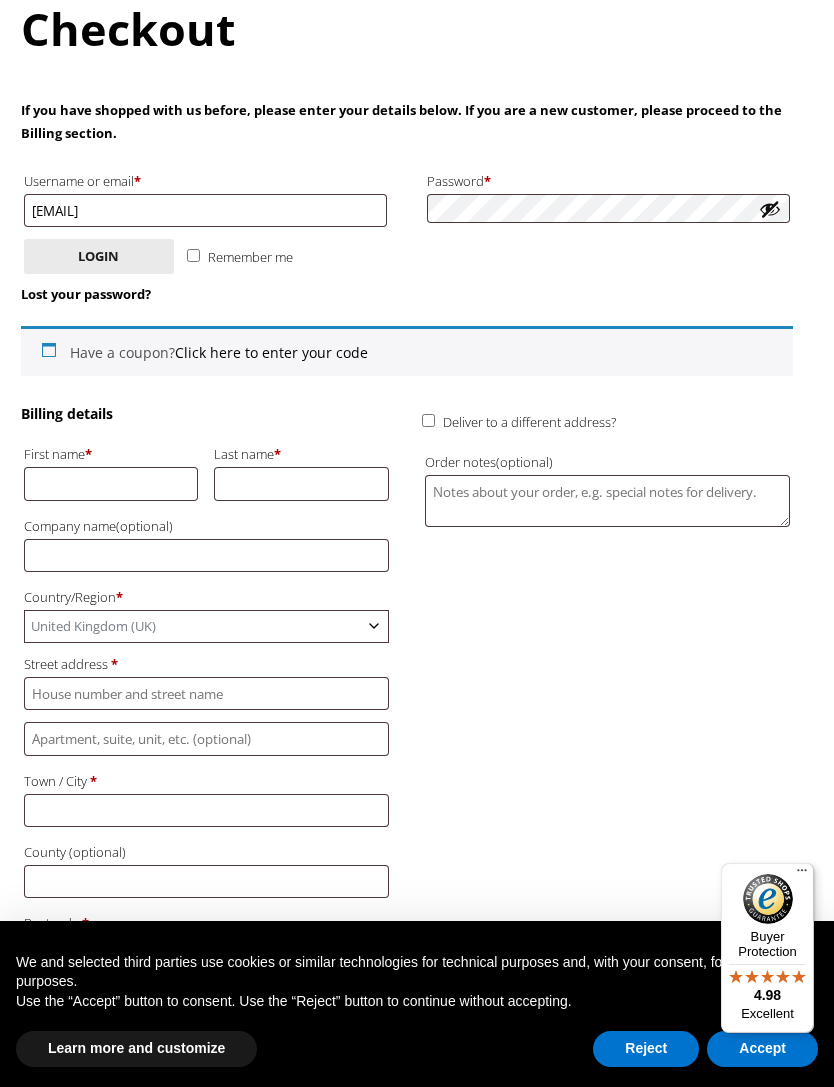 scroll, scrollTop: 299, scrollLeft: 0, axis: vertical 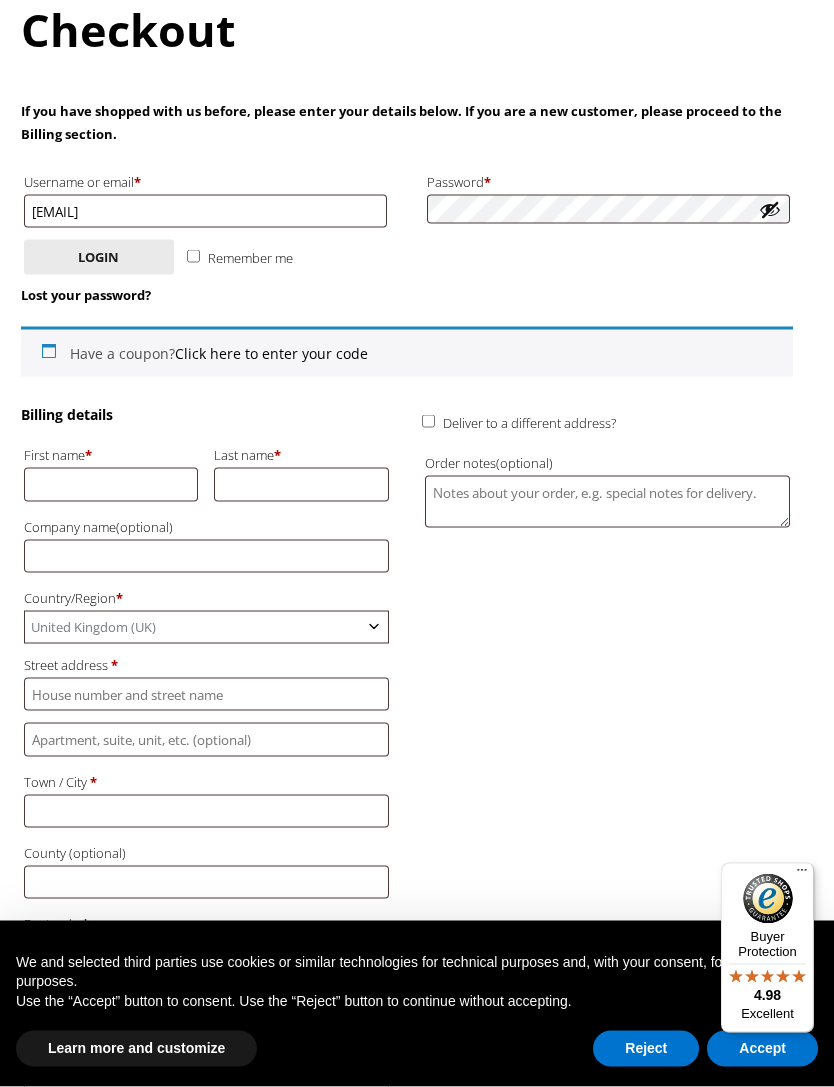 click on "Login" at bounding box center (99, 257) 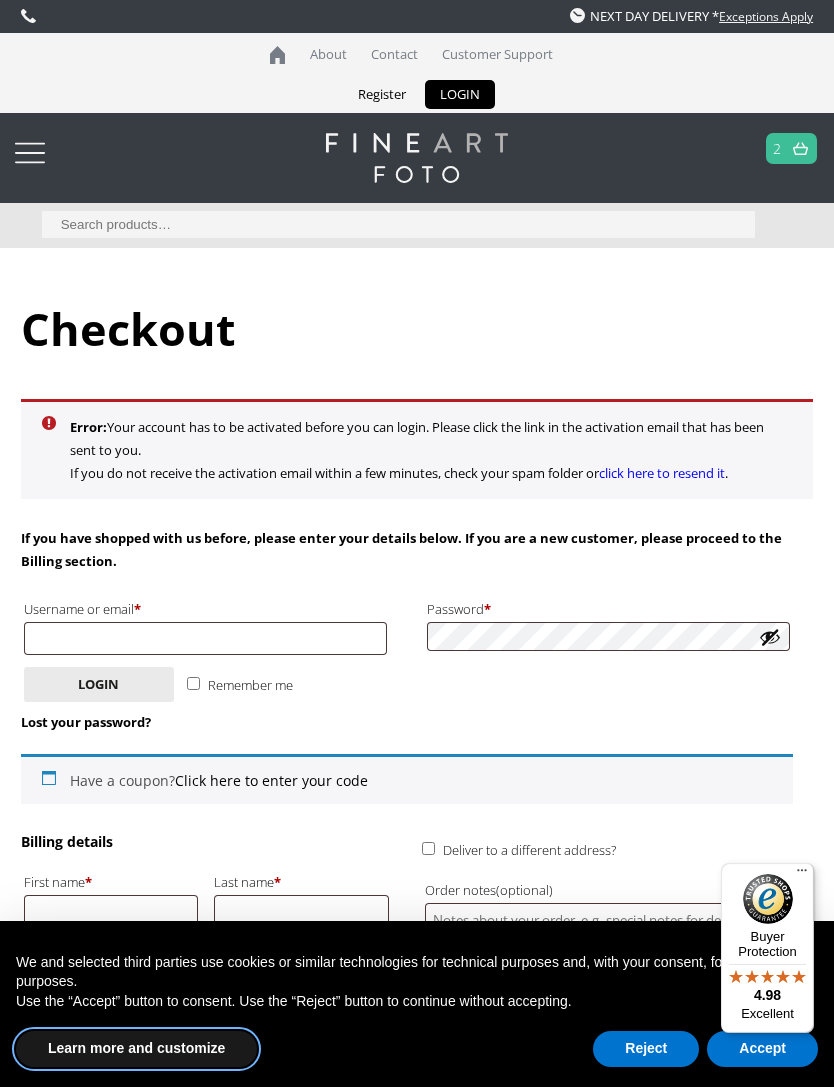 scroll, scrollTop: 0, scrollLeft: 0, axis: both 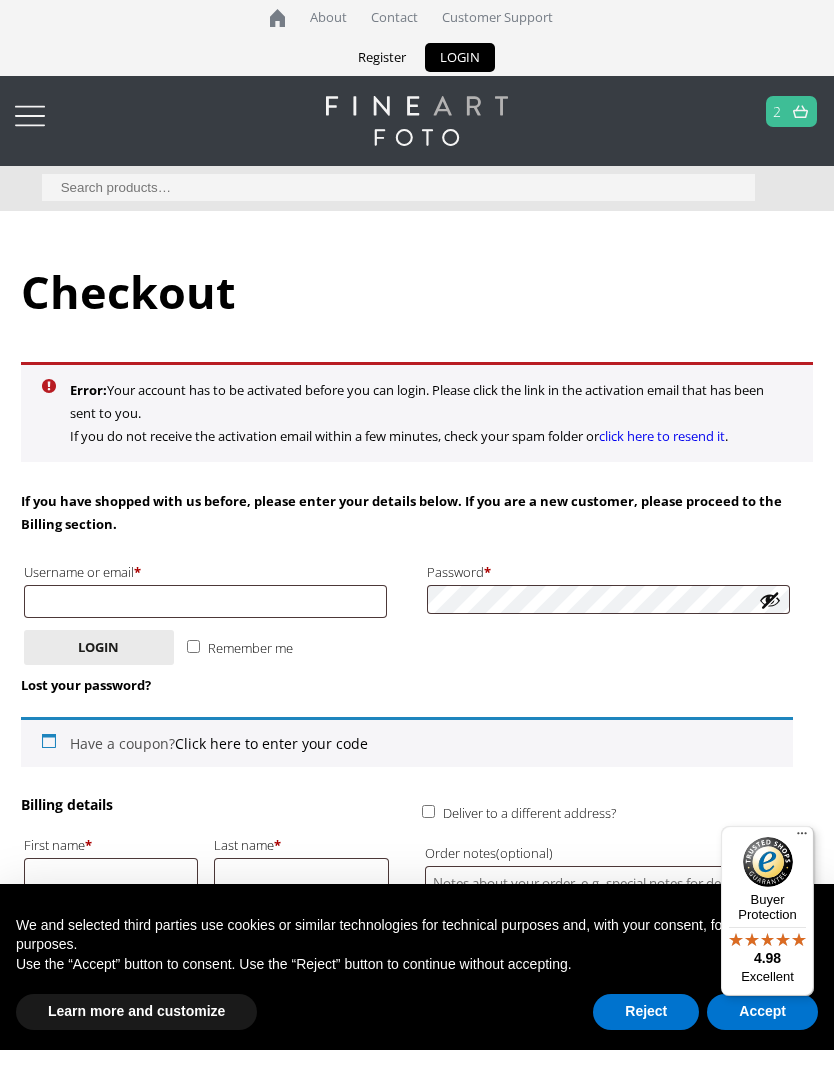 click on "click here to resend it" at bounding box center (662, 473) 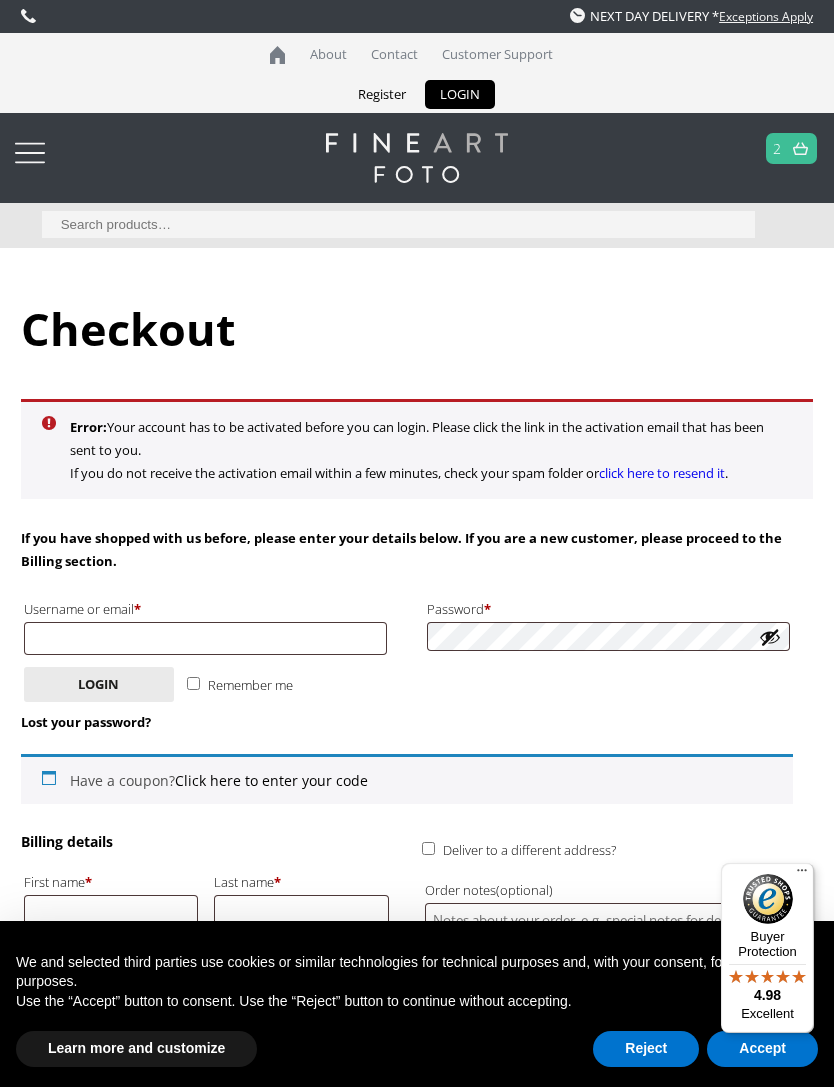 scroll, scrollTop: 37, scrollLeft: 0, axis: vertical 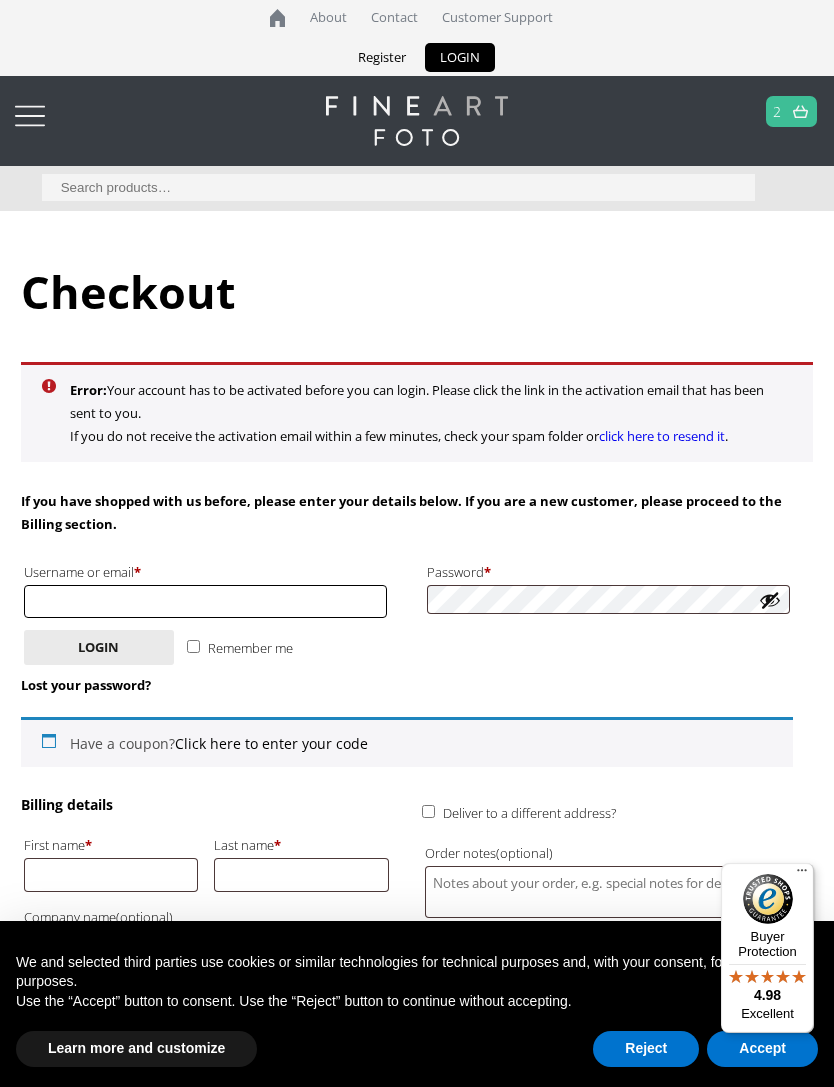 click on "Username or email  * Required" at bounding box center (205, 601) 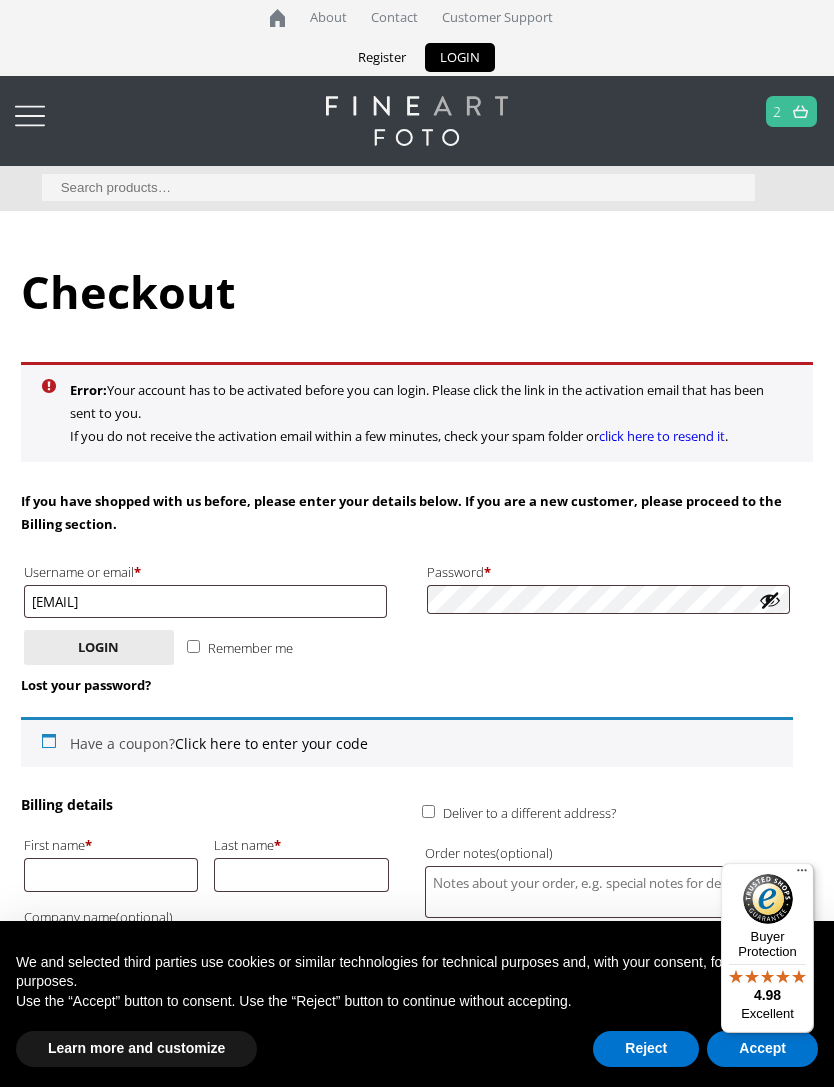 click on "Login" at bounding box center (99, 647) 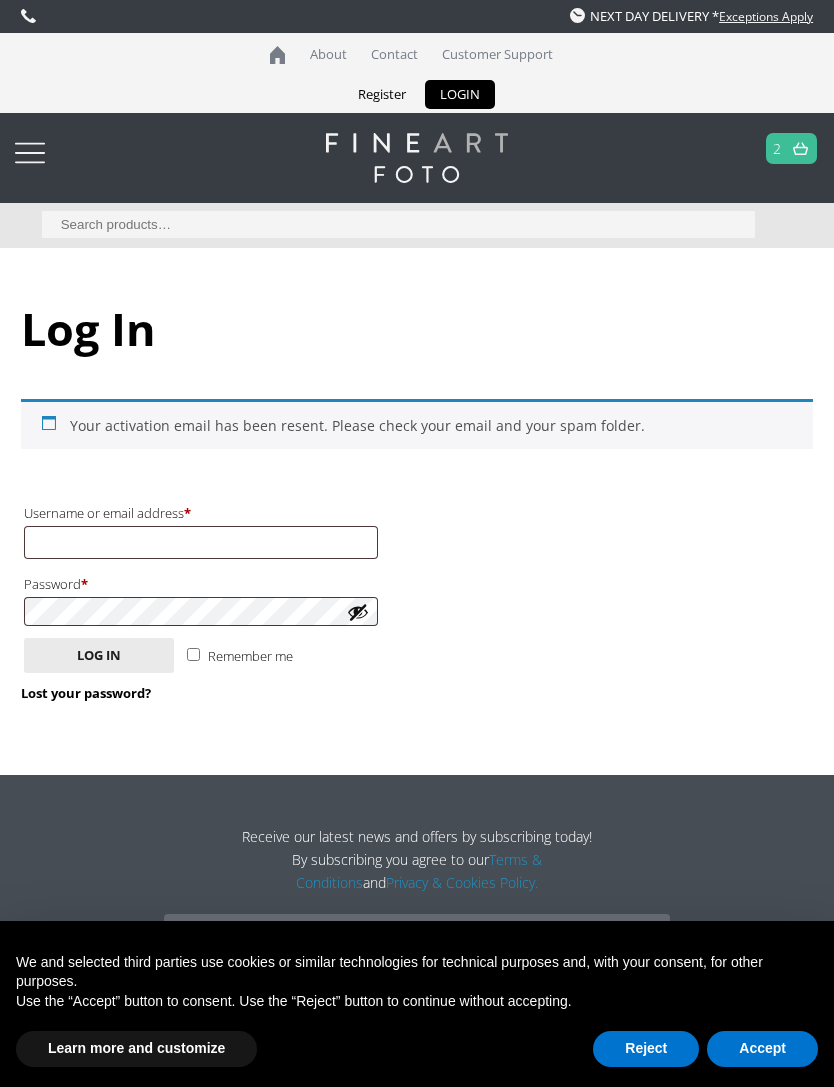 scroll, scrollTop: 0, scrollLeft: 0, axis: both 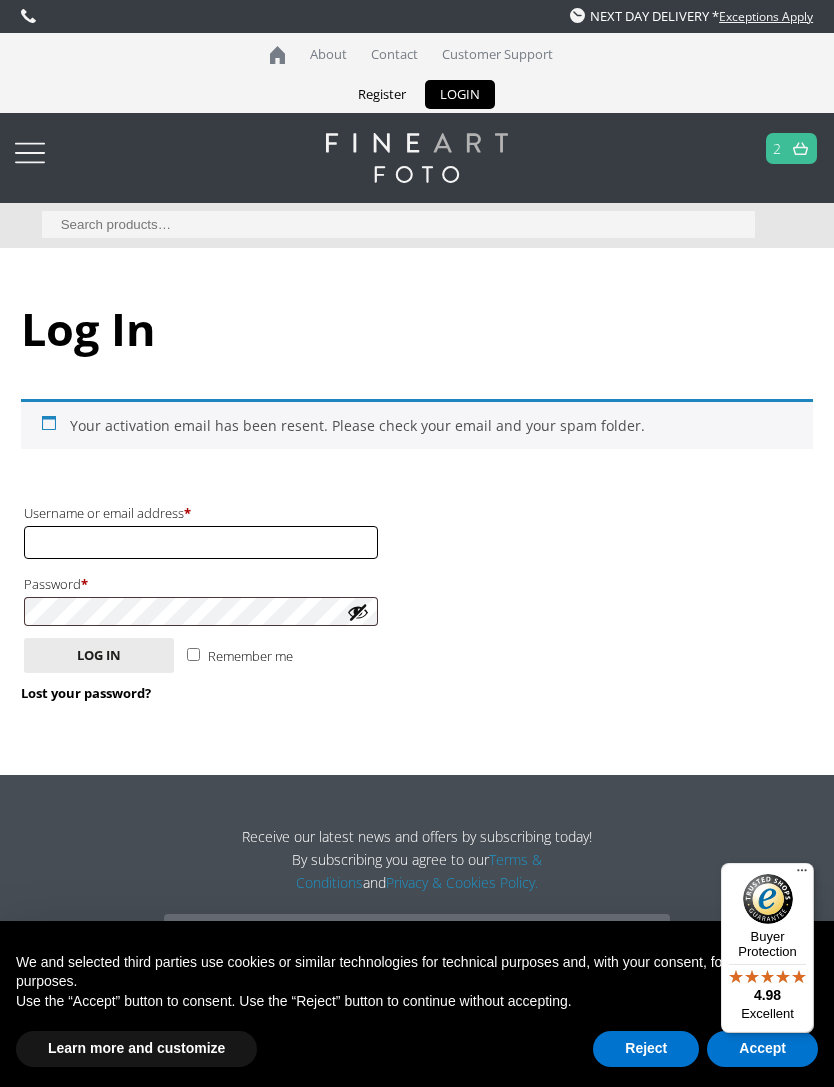 click on "Username or email address  * Required" at bounding box center (201, 542) 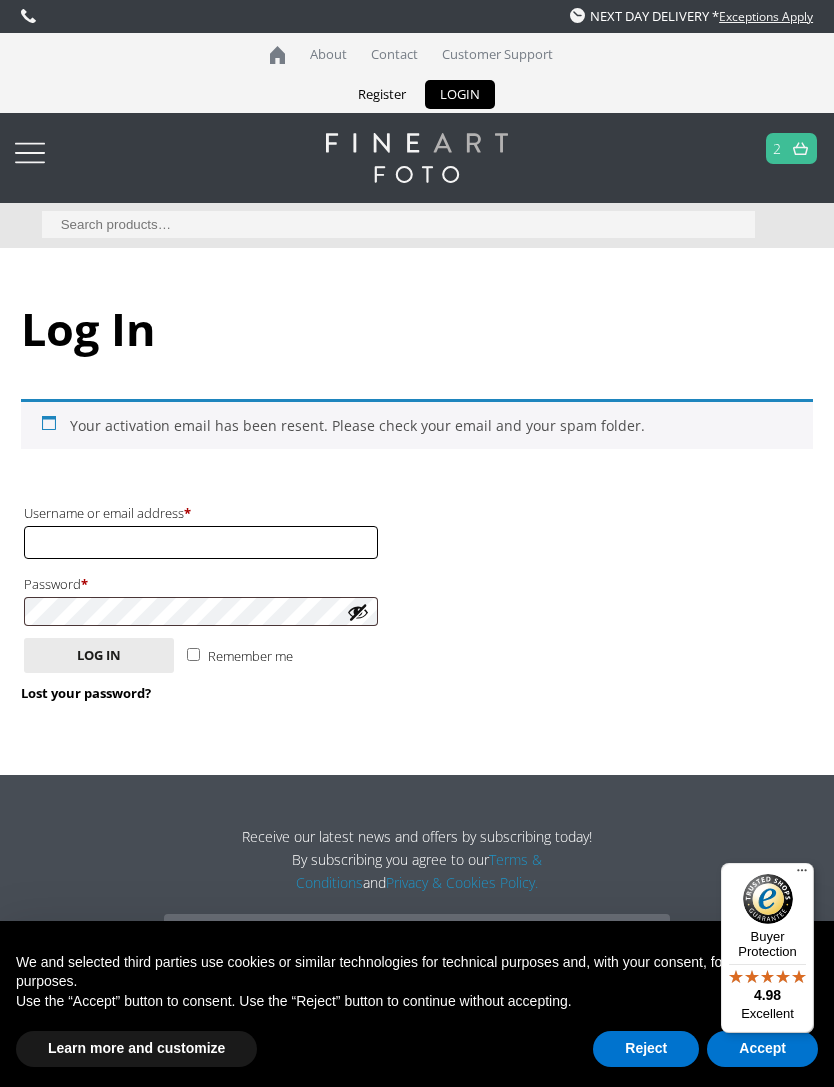 type on "info@example.com" 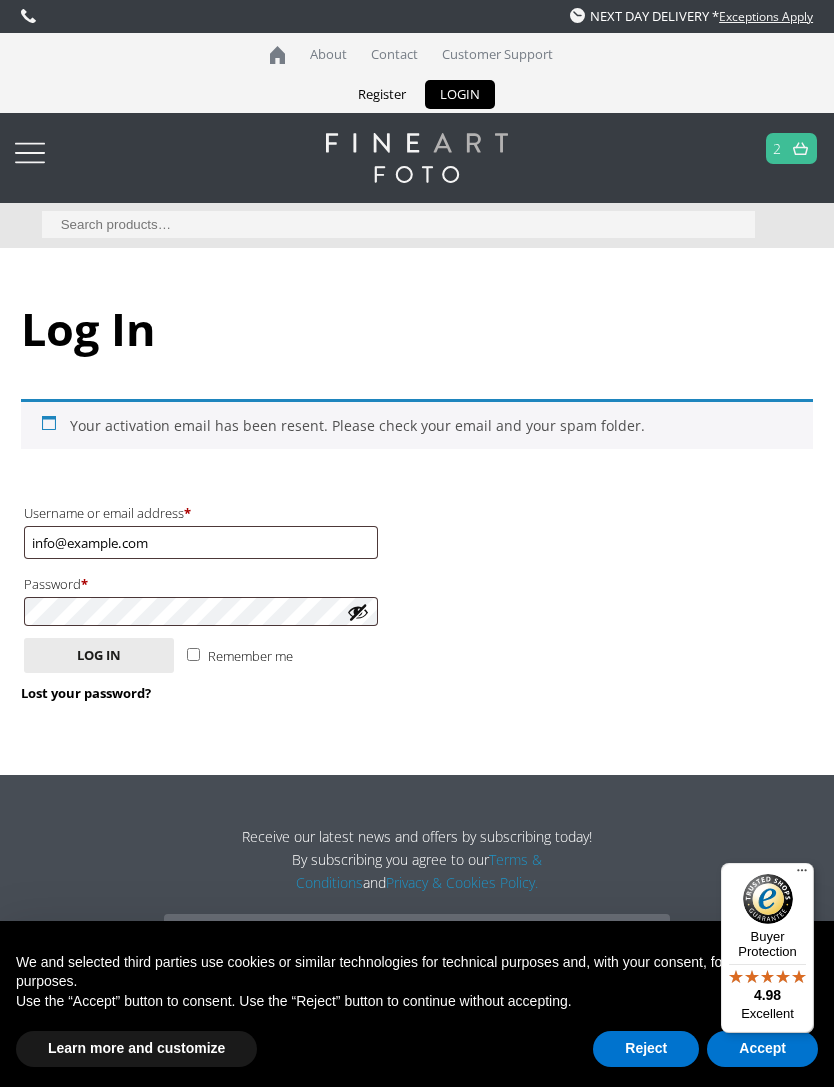 click on "Lost your password?" at bounding box center [86, 693] 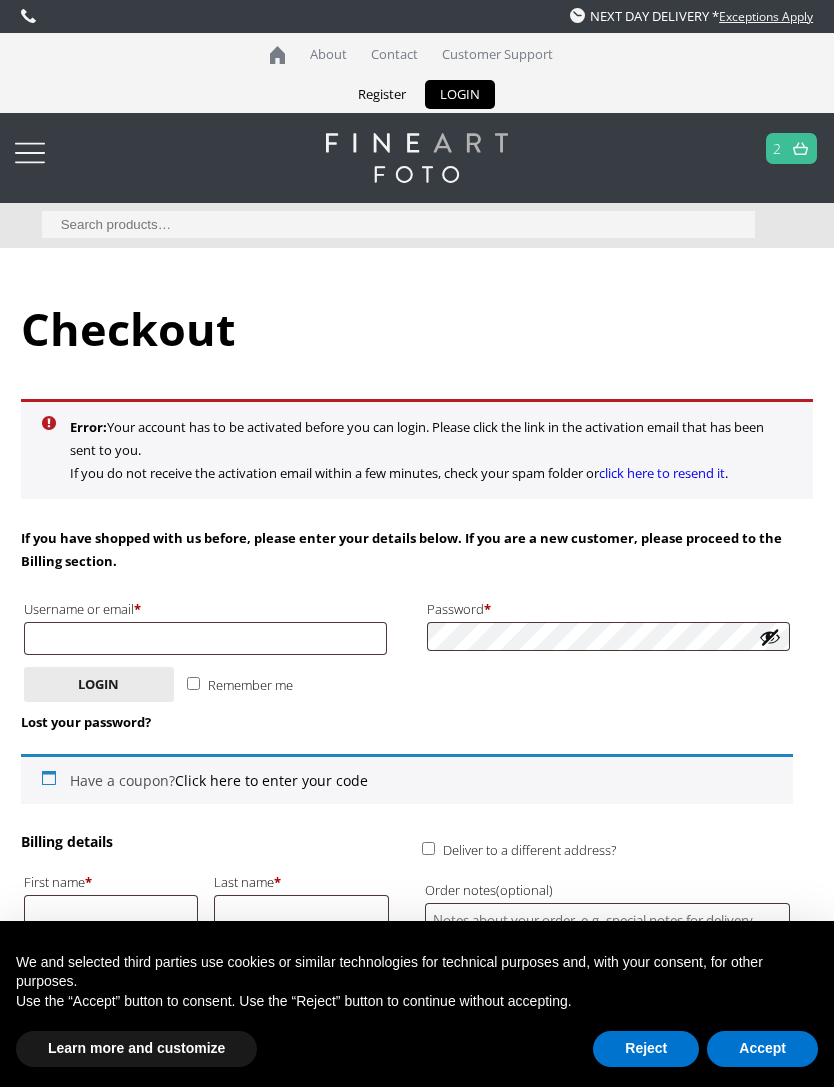 scroll, scrollTop: 0, scrollLeft: 0, axis: both 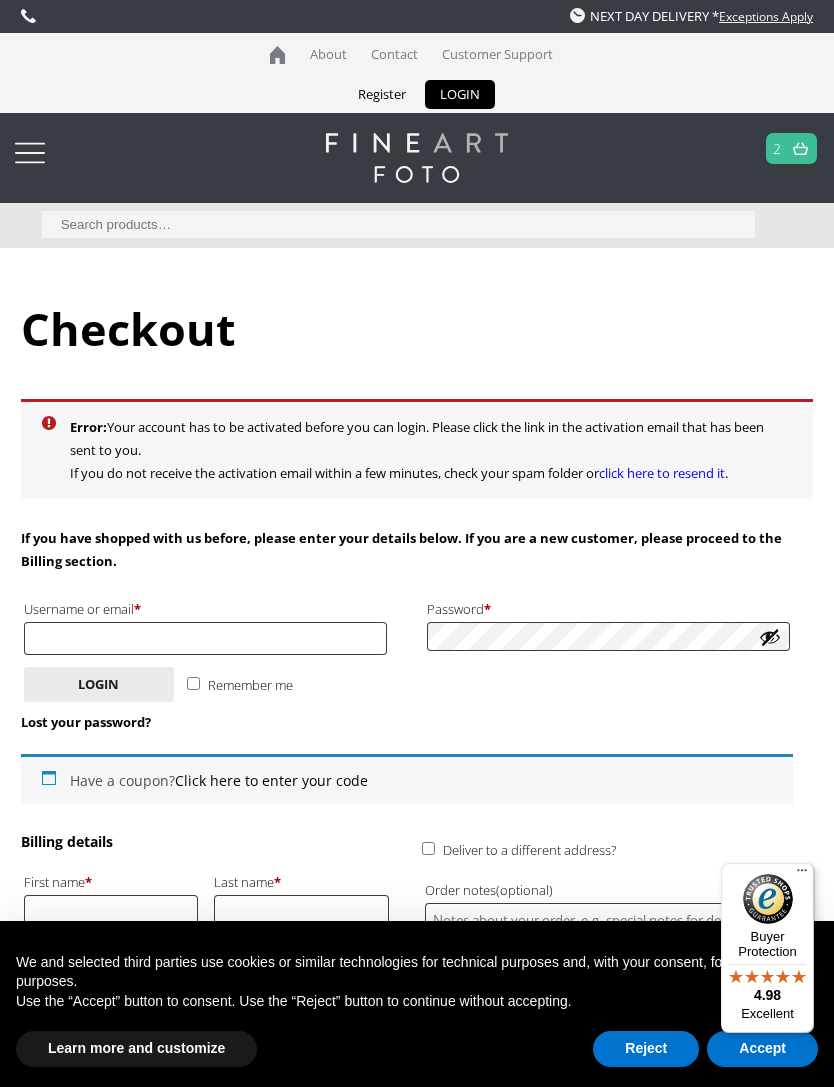 click on "click here to resend it" at bounding box center [662, 473] 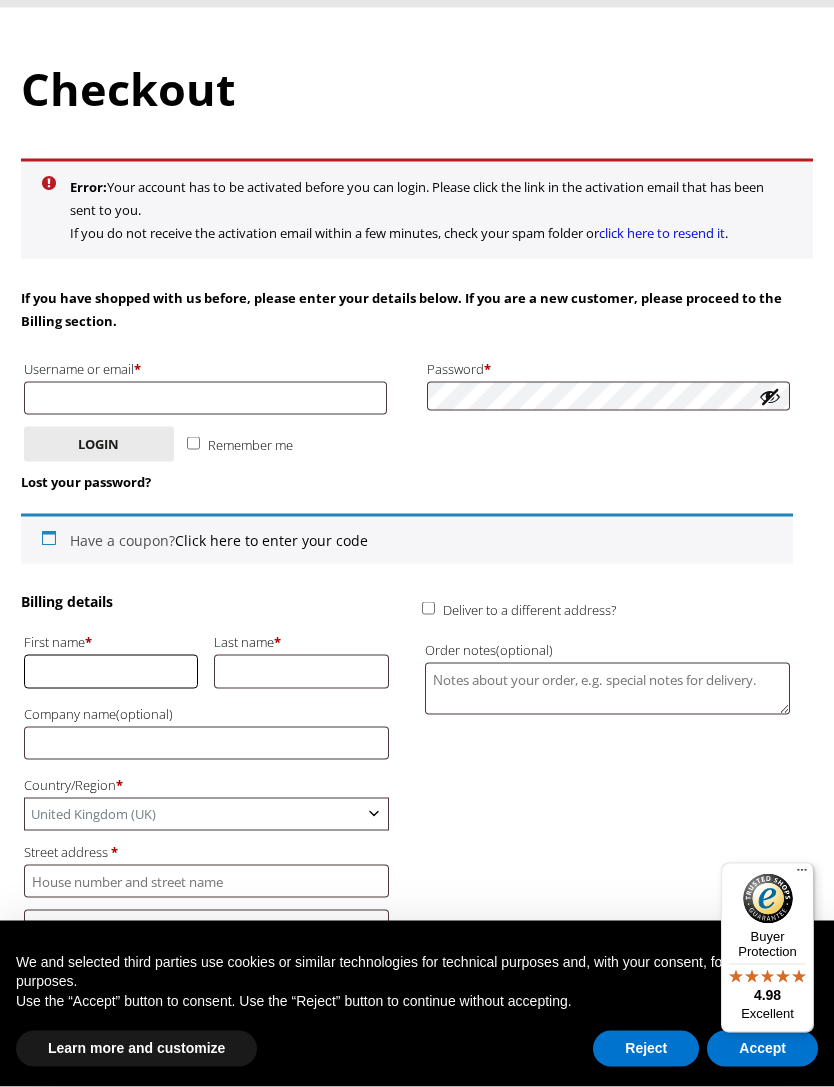click on "First name  *" at bounding box center (111, 671) 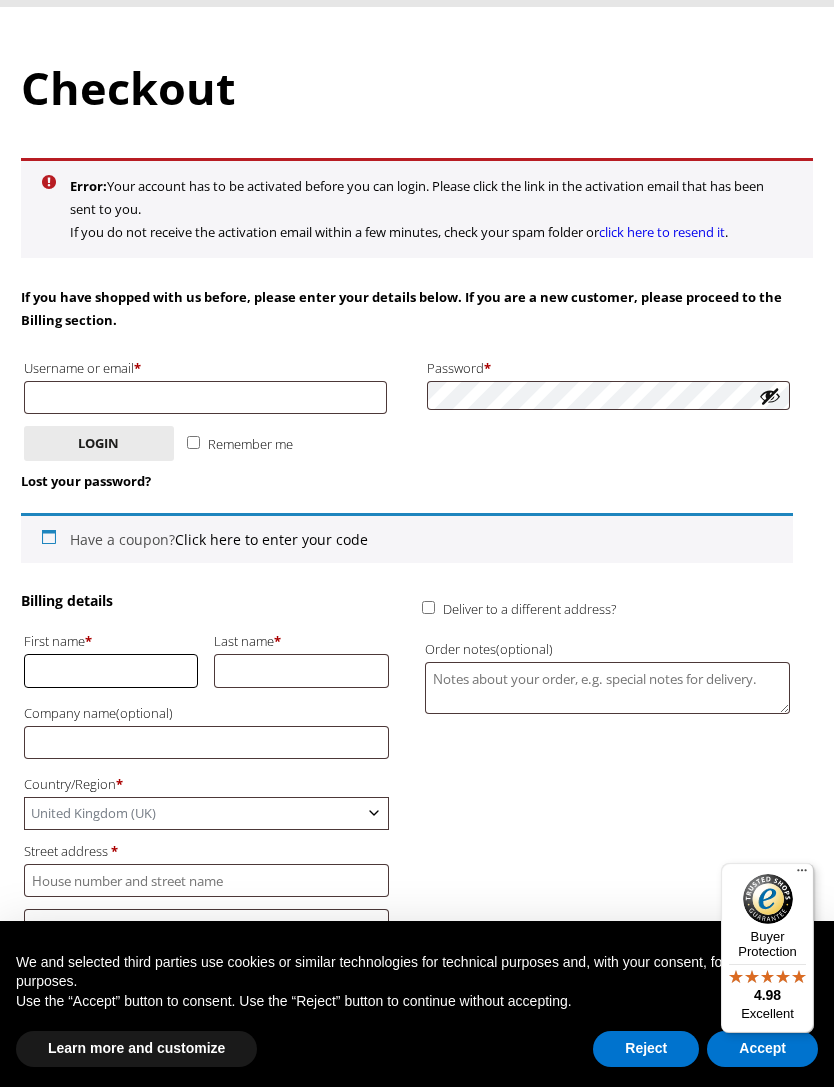 scroll, scrollTop: 240, scrollLeft: 0, axis: vertical 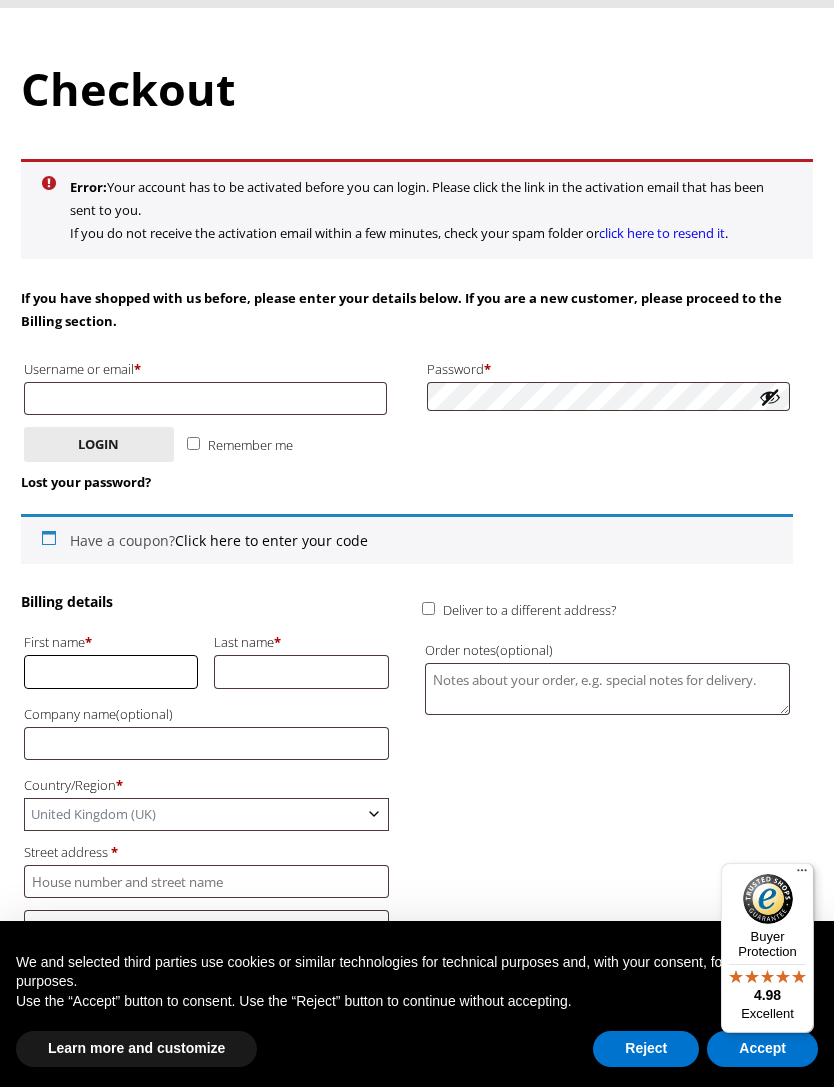 type on "Jennifer" 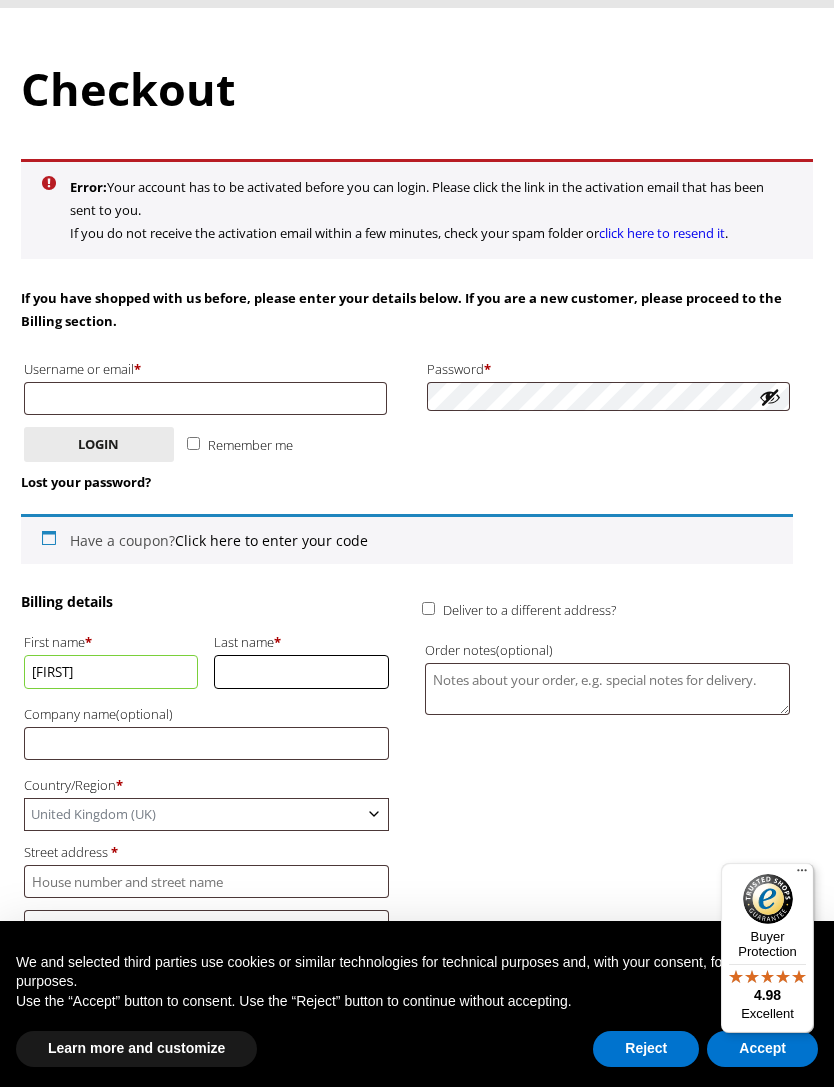 type on "Dubet" 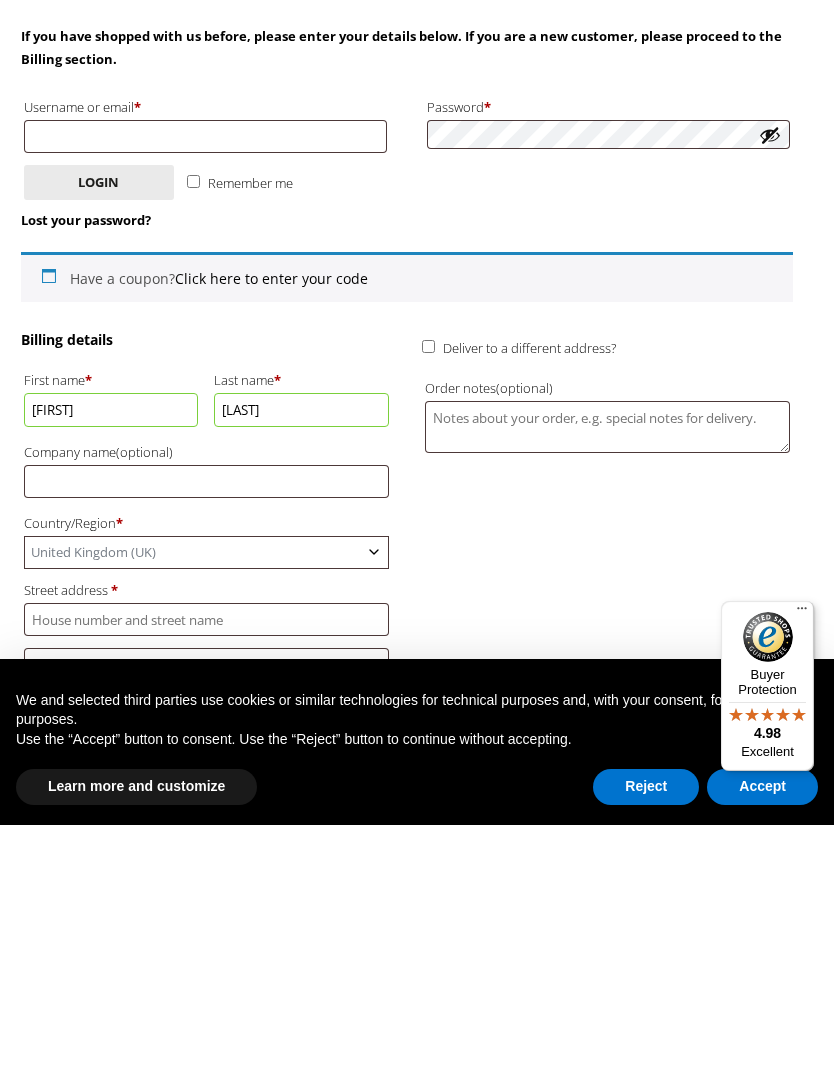 click on "United Kingdom (UK)" at bounding box center (206, 814) 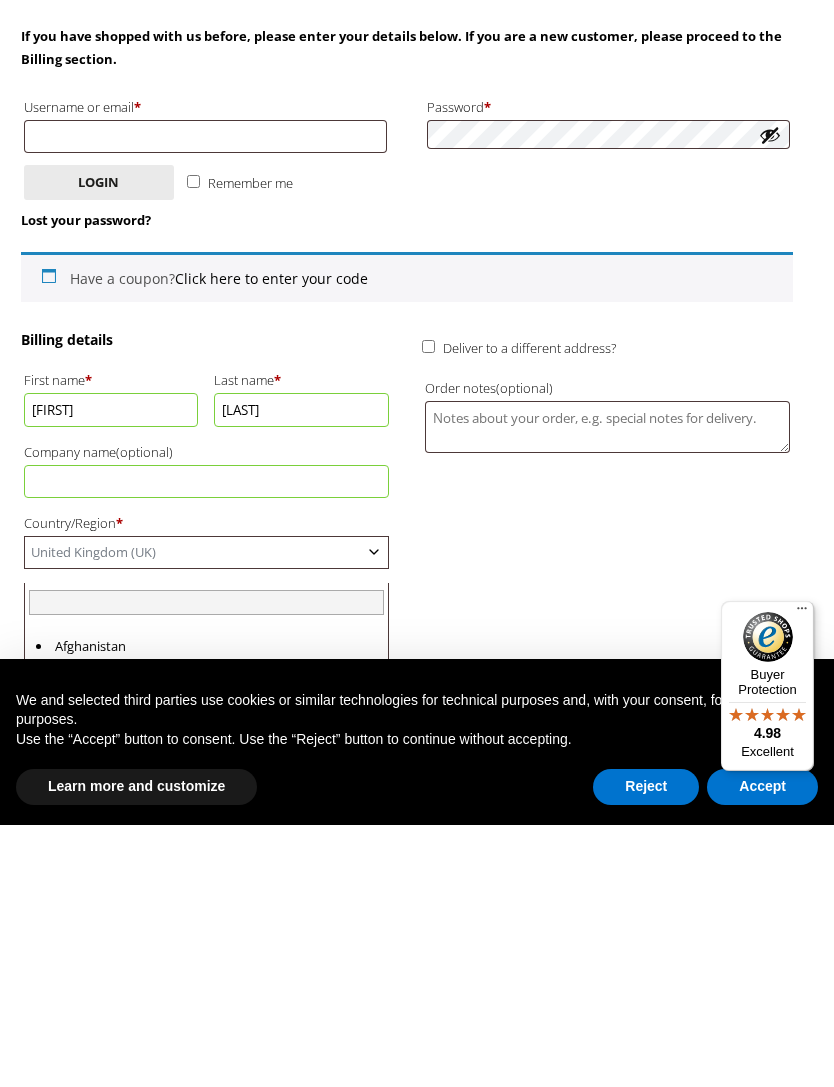 scroll, scrollTop: 503, scrollLeft: 0, axis: vertical 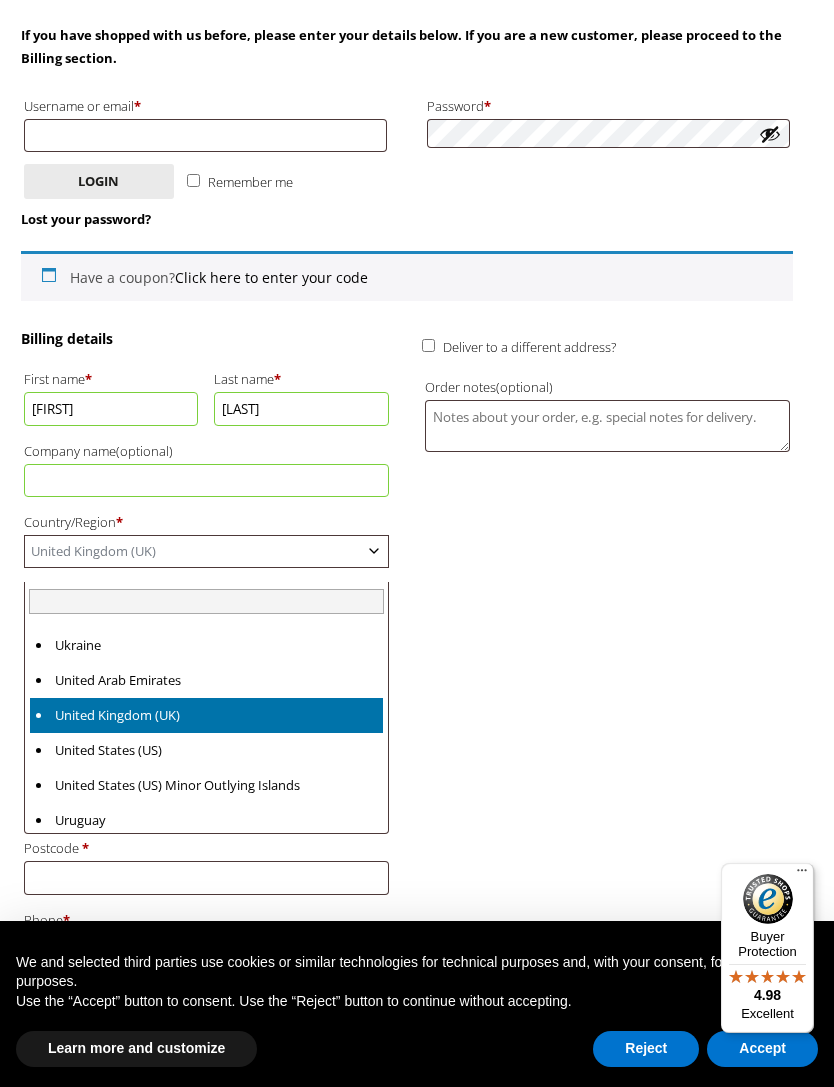 click on "Billing details
First name  * Jennifer Last name  * Dubet Company name  (optional) Country/Region  * Select a country / region… Afghanistan Åland Islands Albania Algeria American Samoa Andorra Angola Anguilla Antarctica Antigua and Barbuda Argentina Armenia Aruba Australia Austria Azerbaijan Bahamas Bahrain Bangladesh Barbados Belarus Belau Belgium Belize Benin Bermuda Bhutan Bolivia Bonaire, Saint Eustatius and Saba Bosnia and Herzegovina Botswana Bouvet Island Brazil British Indian Ocean Territory Brunei Bulgaria Burkina Faso Burundi Cambodia Cameroon Canada Cape Verde Cayman Islands Central African Republic Chad Chile China Christmas Island Cocos (Keeling) Islands Colombia Comoros Congo (Brazzaville) Congo (Kinshasa) Cook Islands Costa Rica Croatia Cuba Curaçao Cyprus Czech Republic Denmark Djibouti Dominica Dominican Republic Ecuador Egypt El Salvador Equatorial Guinea Eritrea Estonia Eswatini Ethiopia Falkland Islands Faroe Islands Fiji Finland France French Guiana" at bounding box center [407, 725] 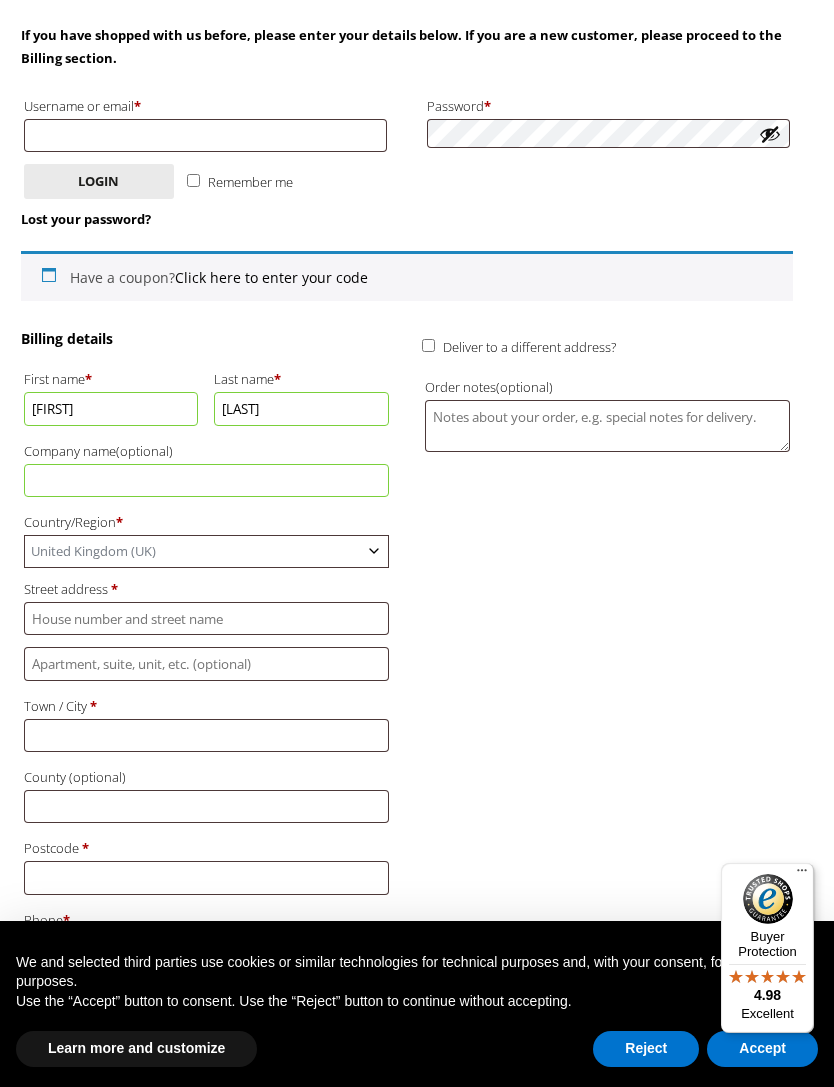click on "United Kingdom (UK)" at bounding box center [206, 551] 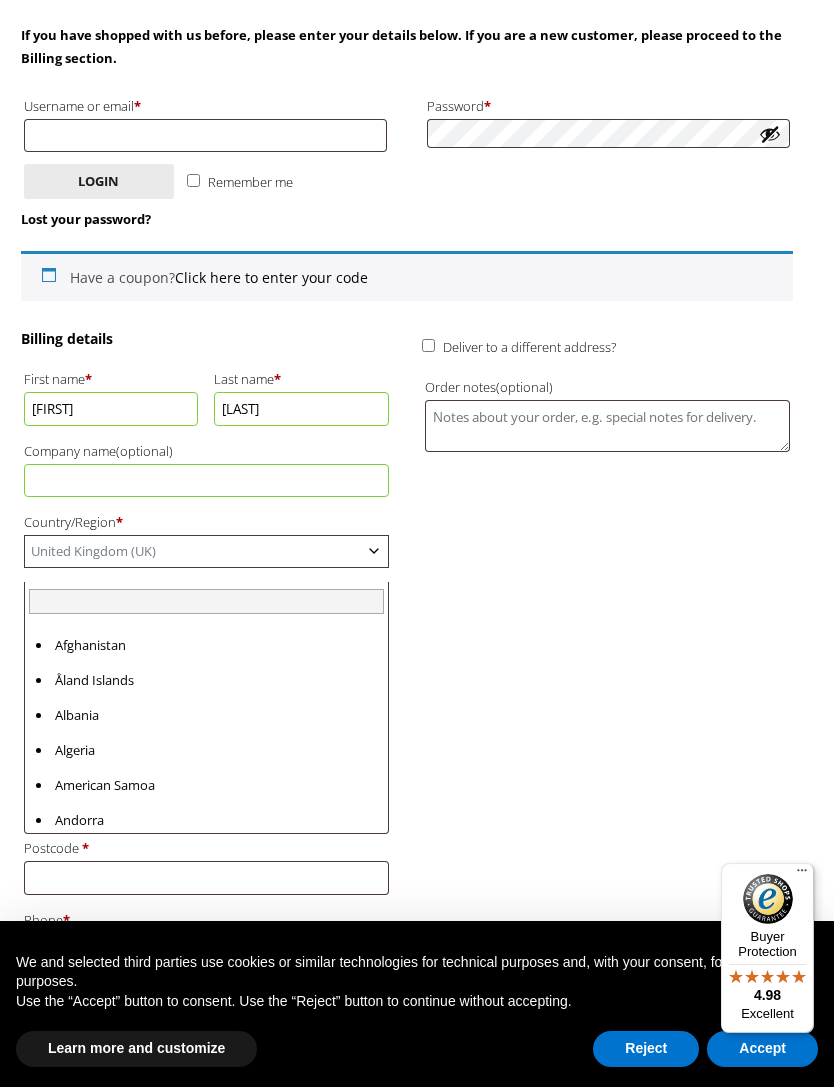 scroll, scrollTop: 502, scrollLeft: 0, axis: vertical 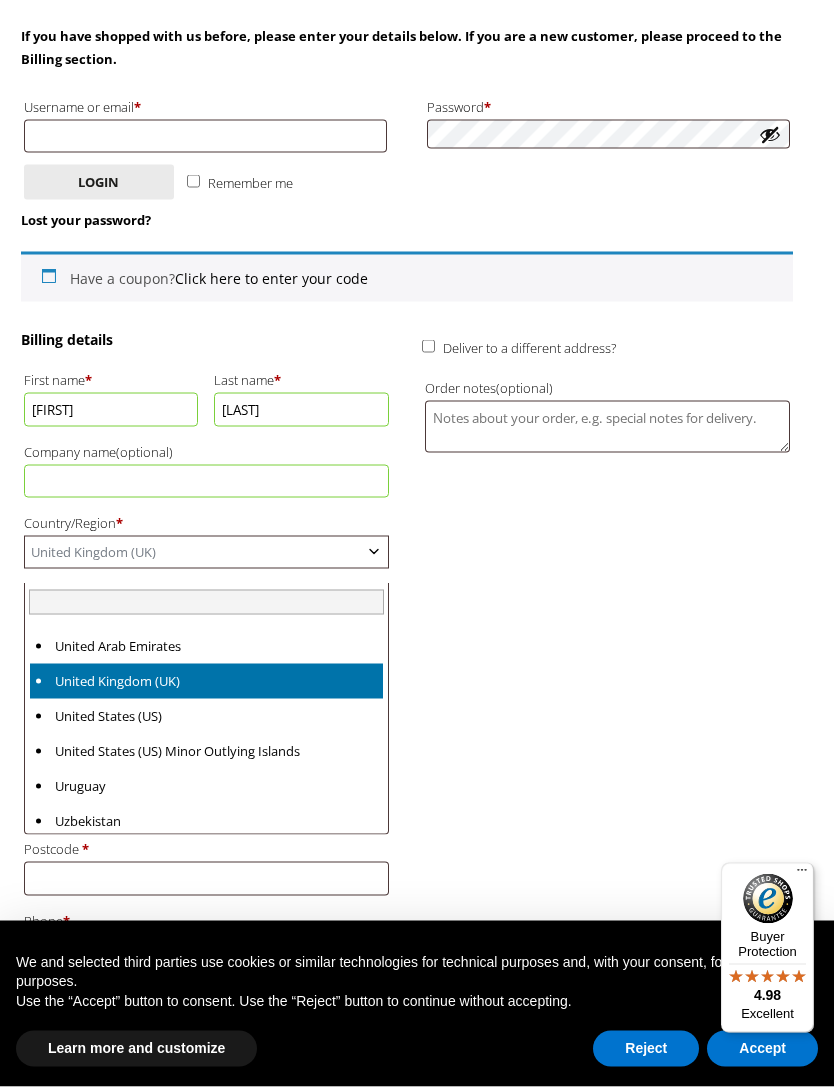 click at bounding box center [374, 552] 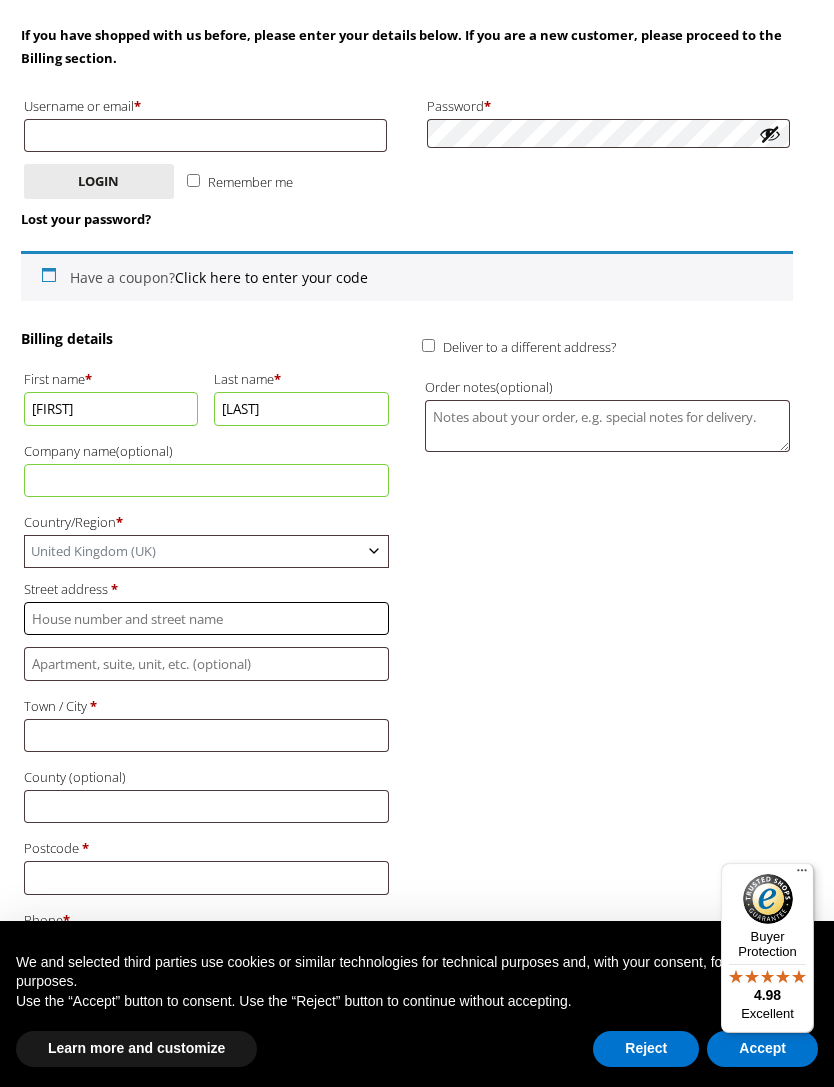 click on "Street address   *" at bounding box center (206, 618) 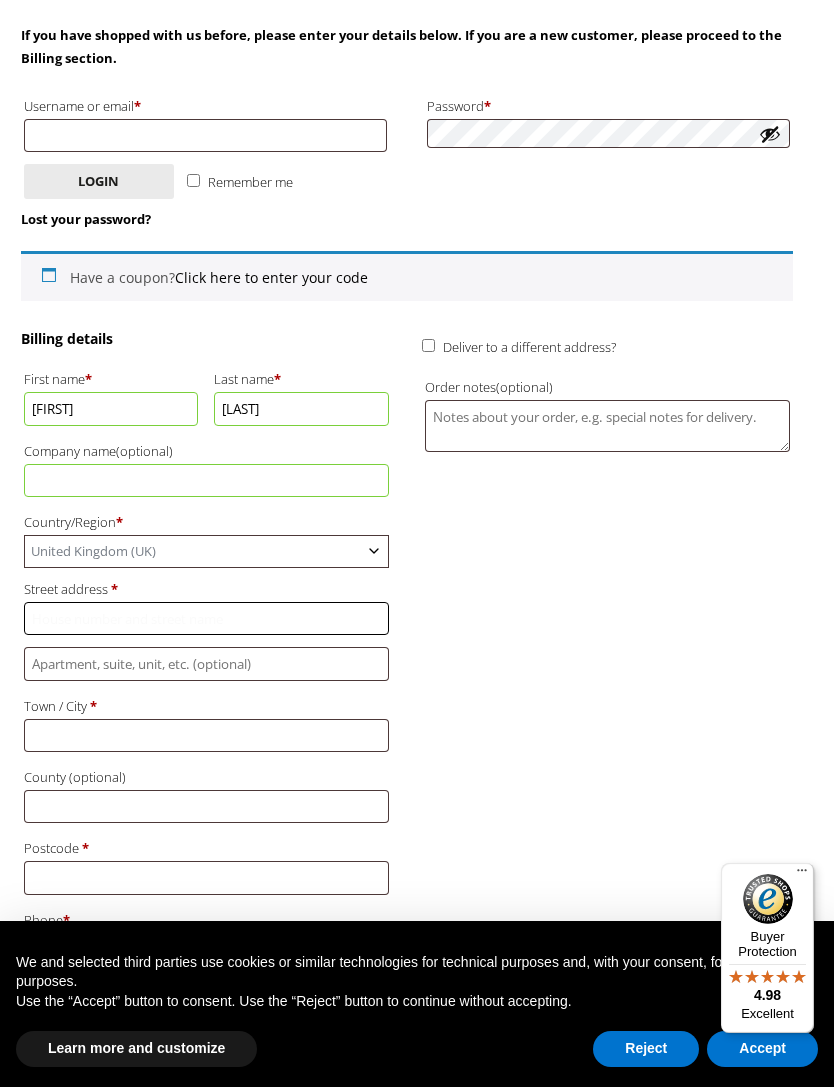 scroll, scrollTop: 502, scrollLeft: 0, axis: vertical 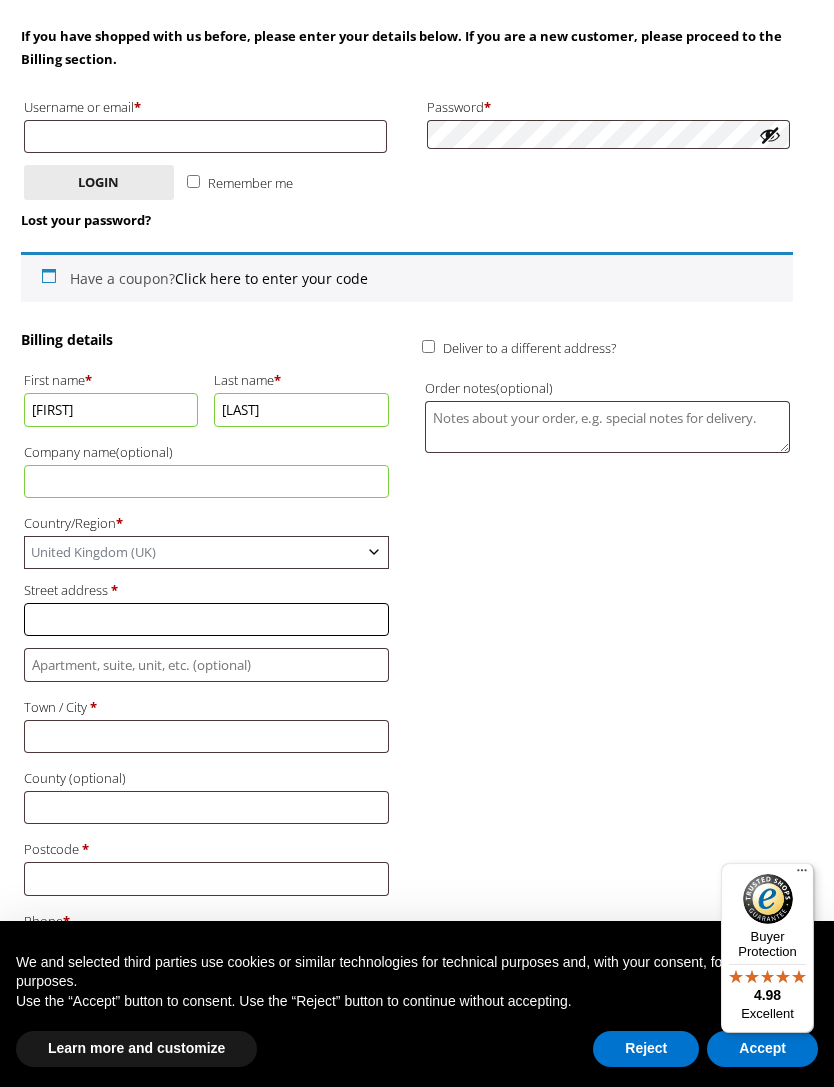 type on "[ADDRESS_LINE]" 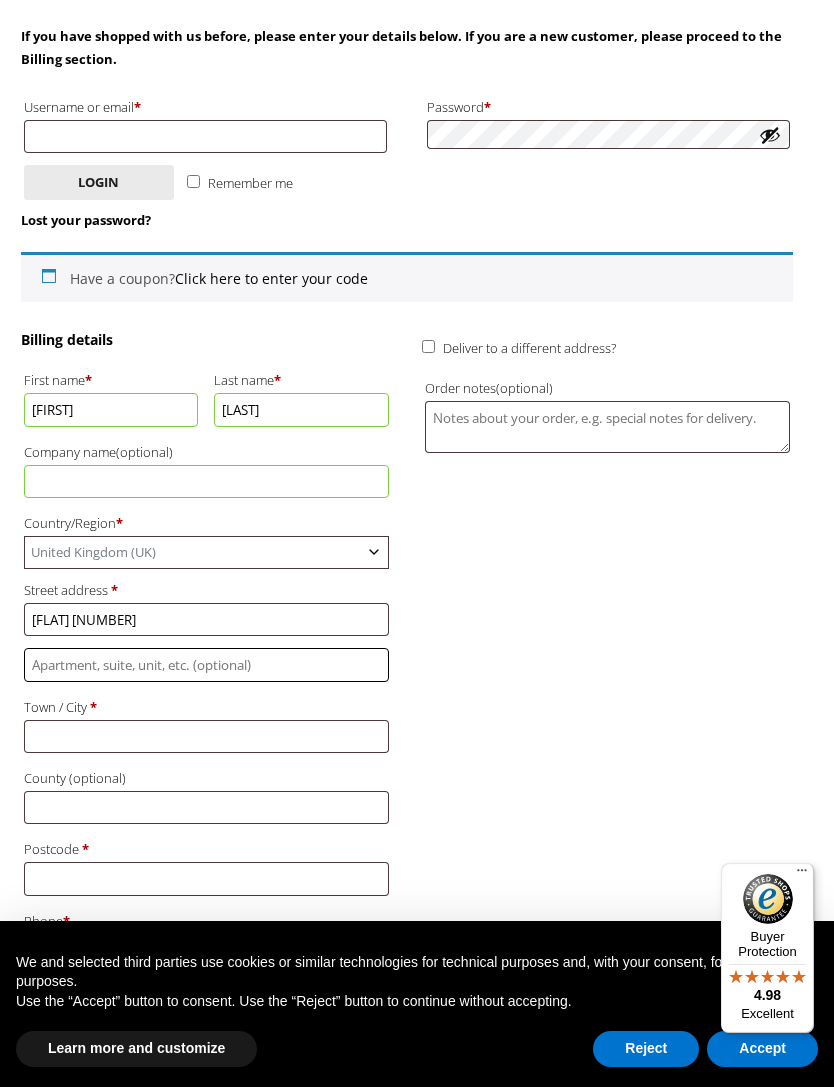 type on "[NUMBER] [STREET]" 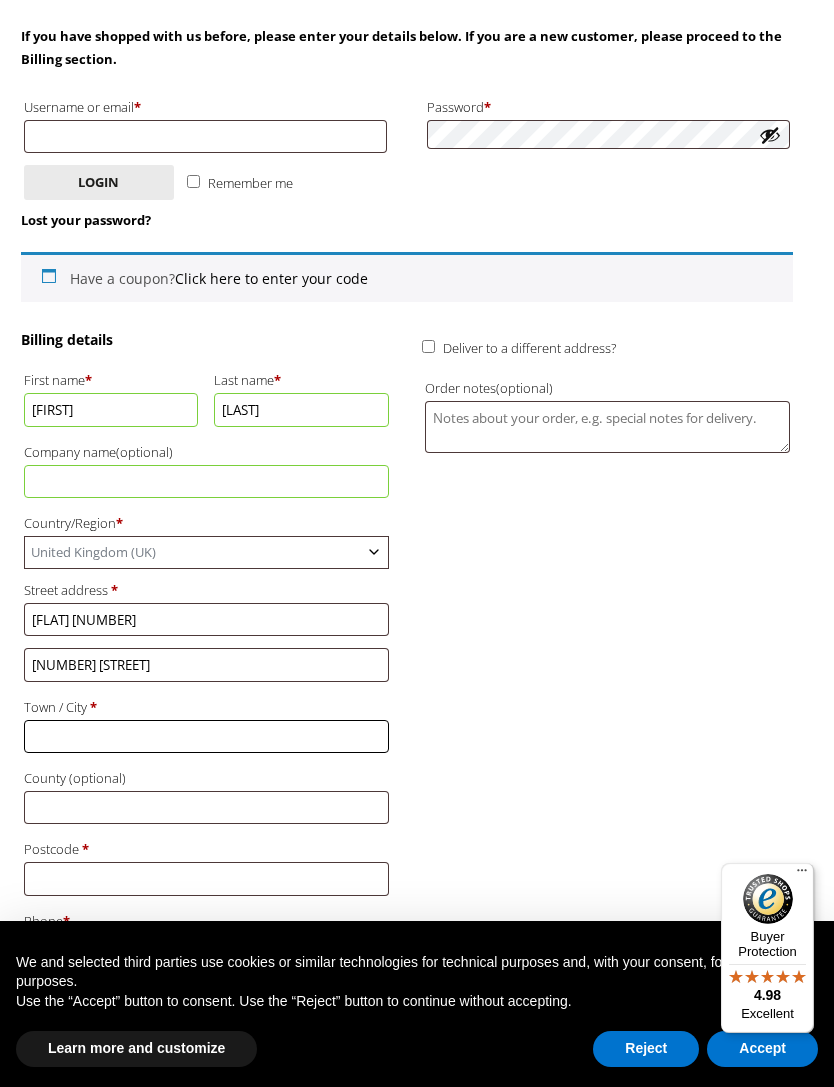 type on "[CITY]" 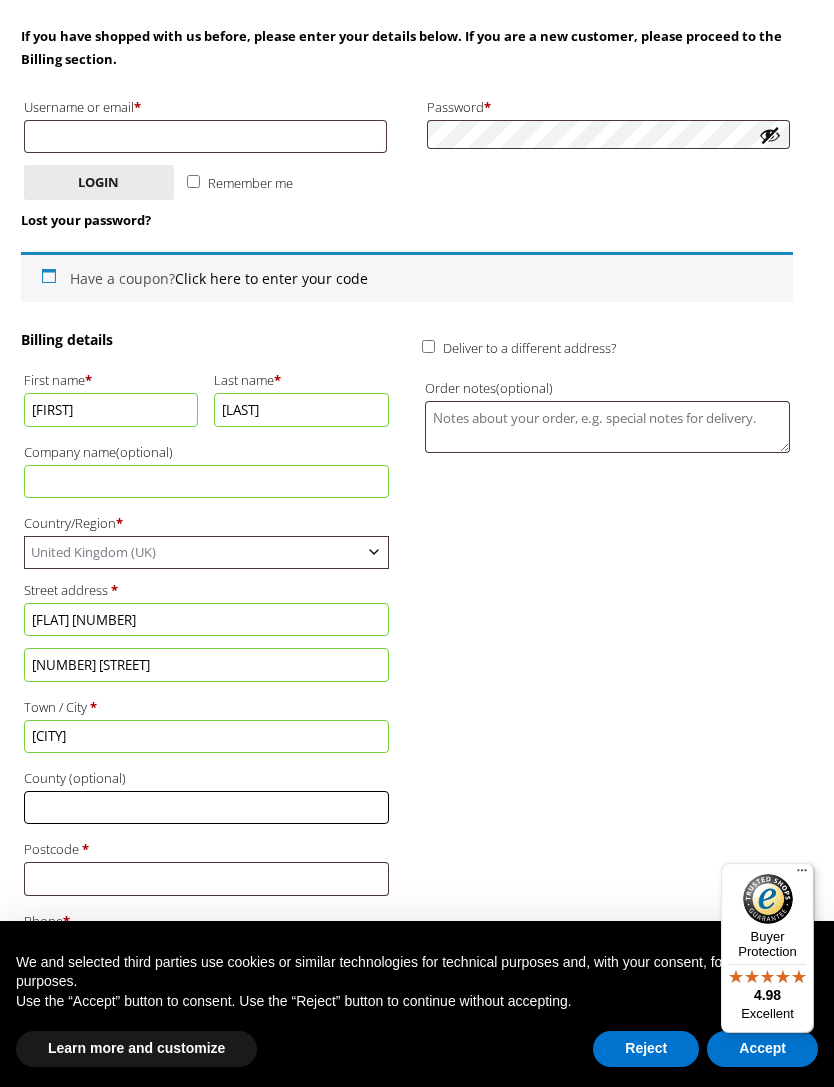 type on "[REGION]" 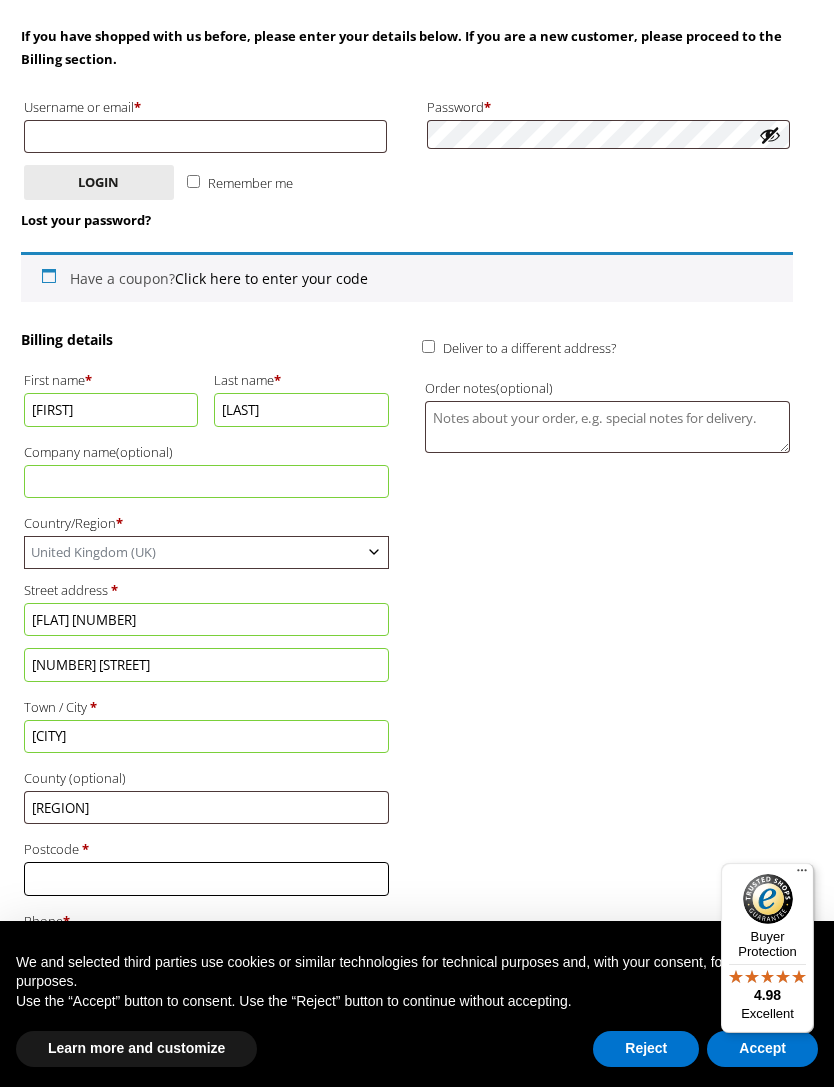type on "[POSTAL_CODE]" 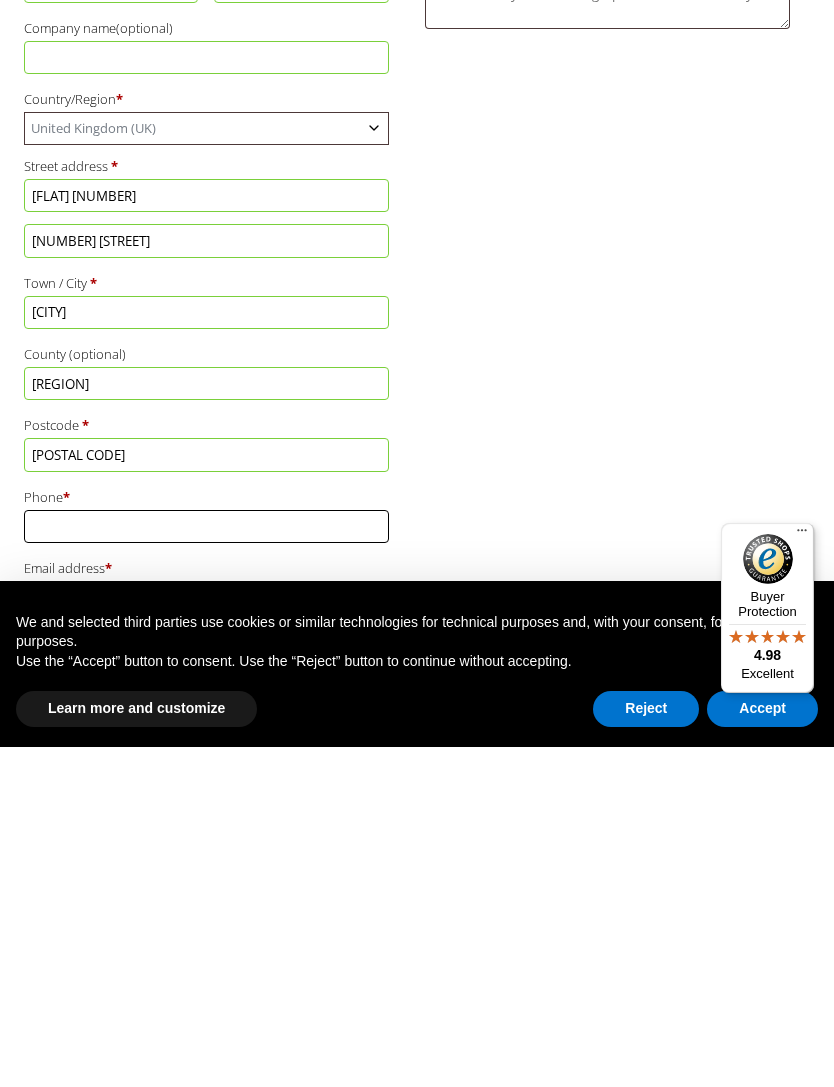 scroll, scrollTop: 591, scrollLeft: 0, axis: vertical 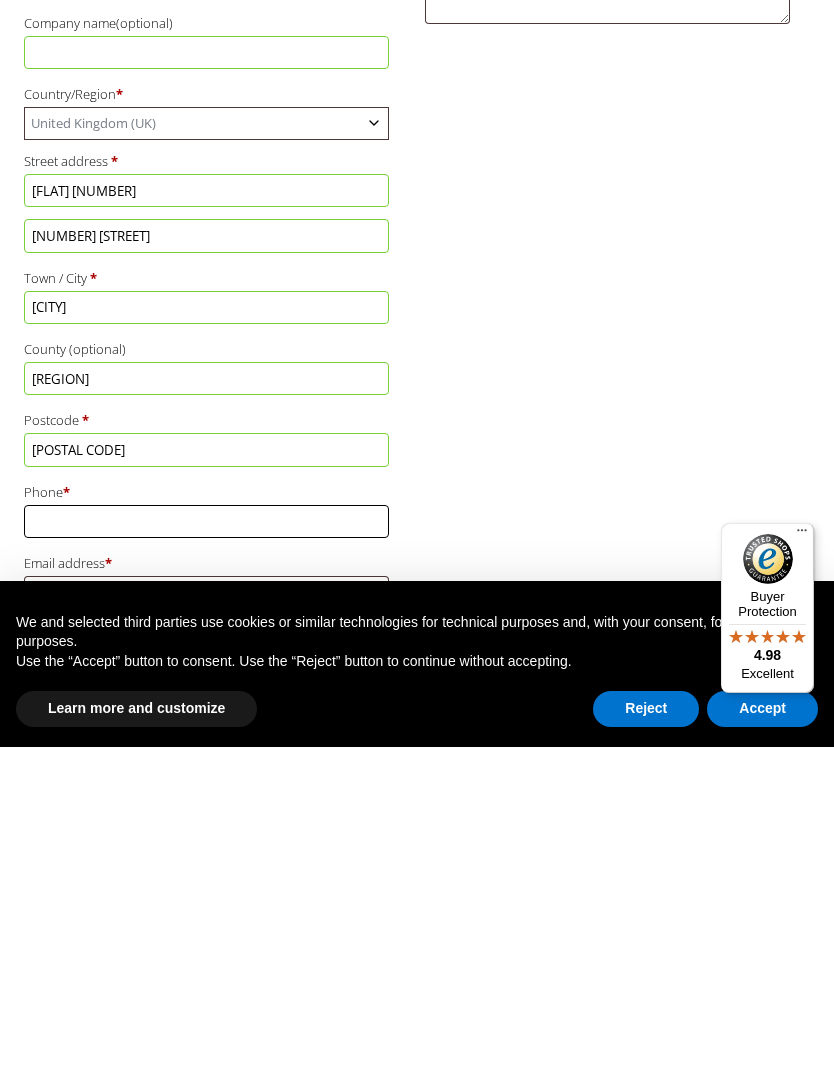 type on "[PHONE]" 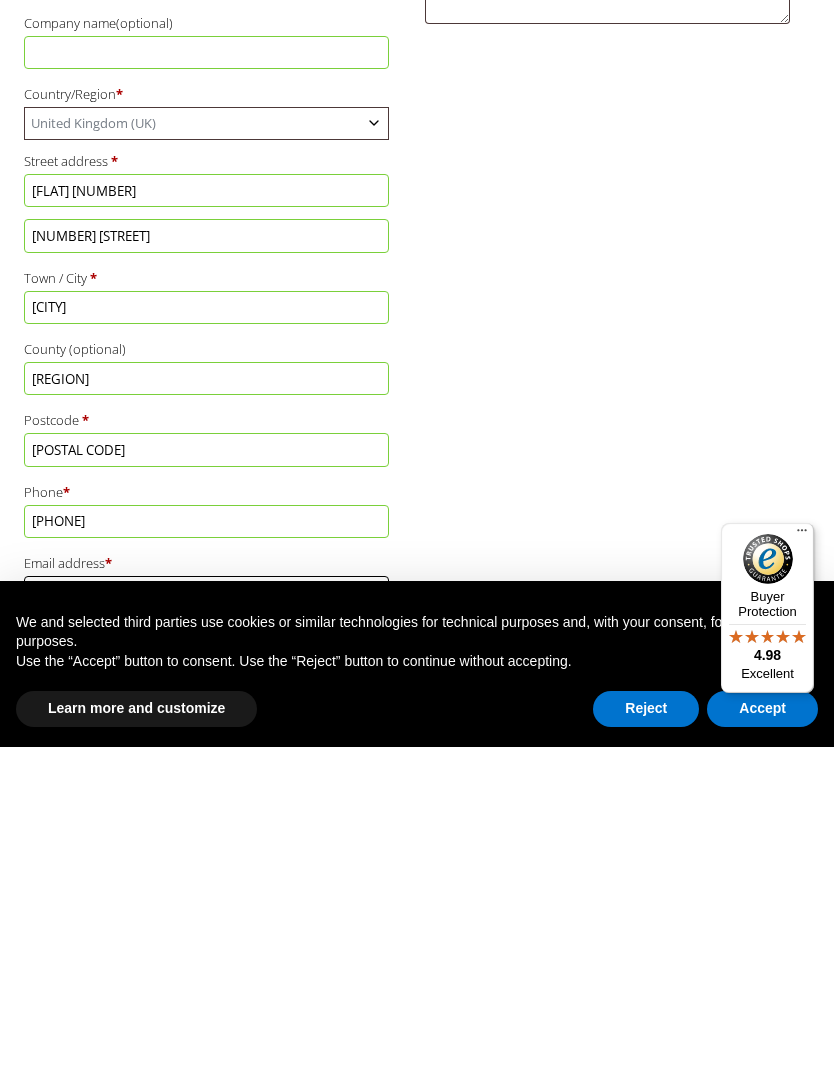 click on "Email address  *" at bounding box center (206, 932) 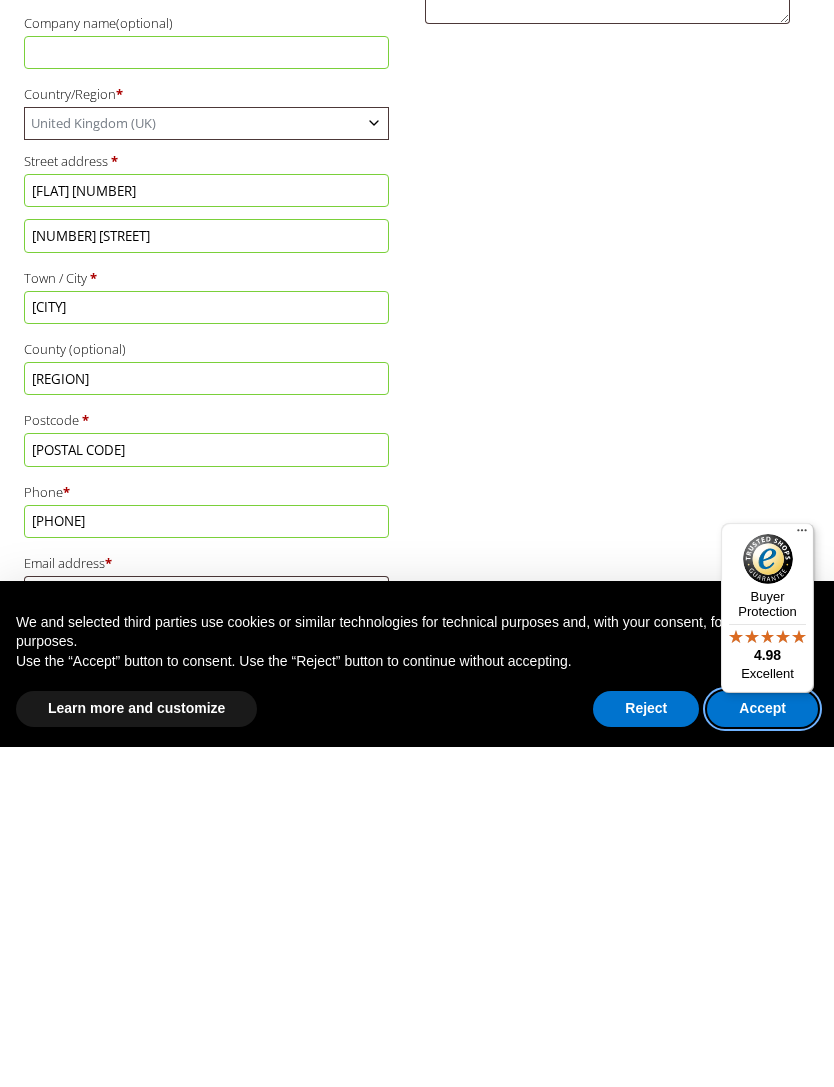 click on "Accept" at bounding box center [762, 1049] 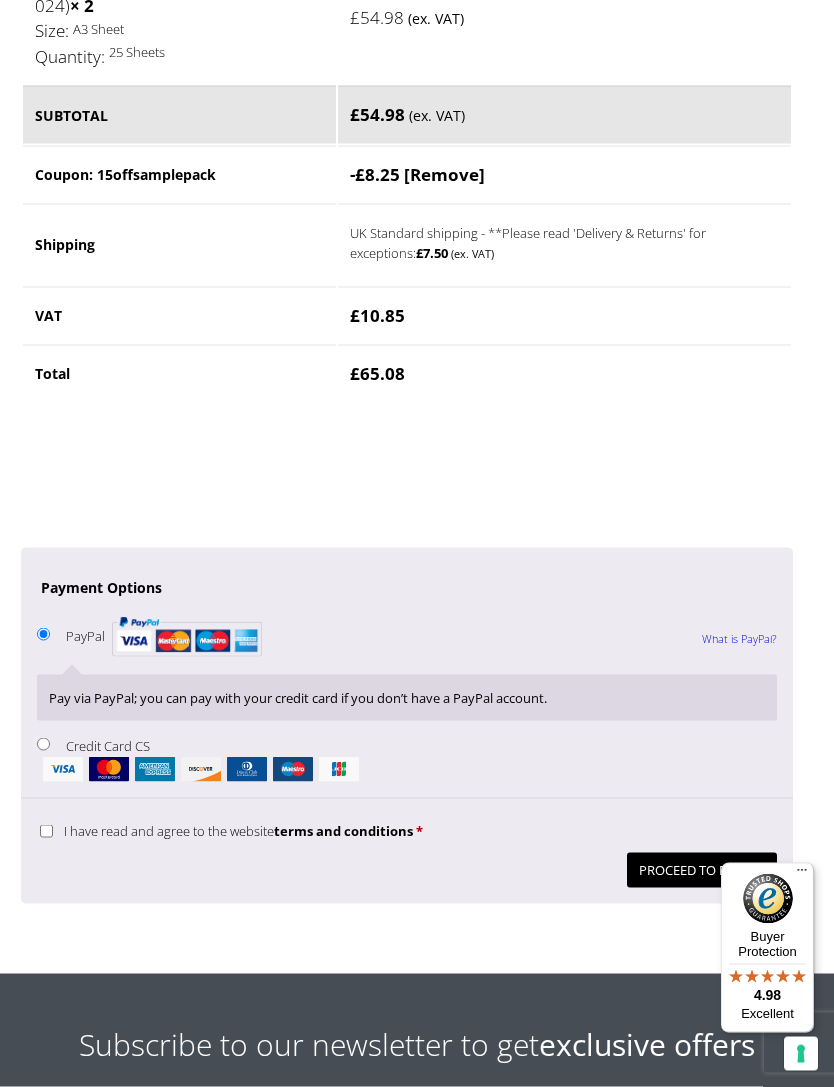scroll, scrollTop: 1753, scrollLeft: 0, axis: vertical 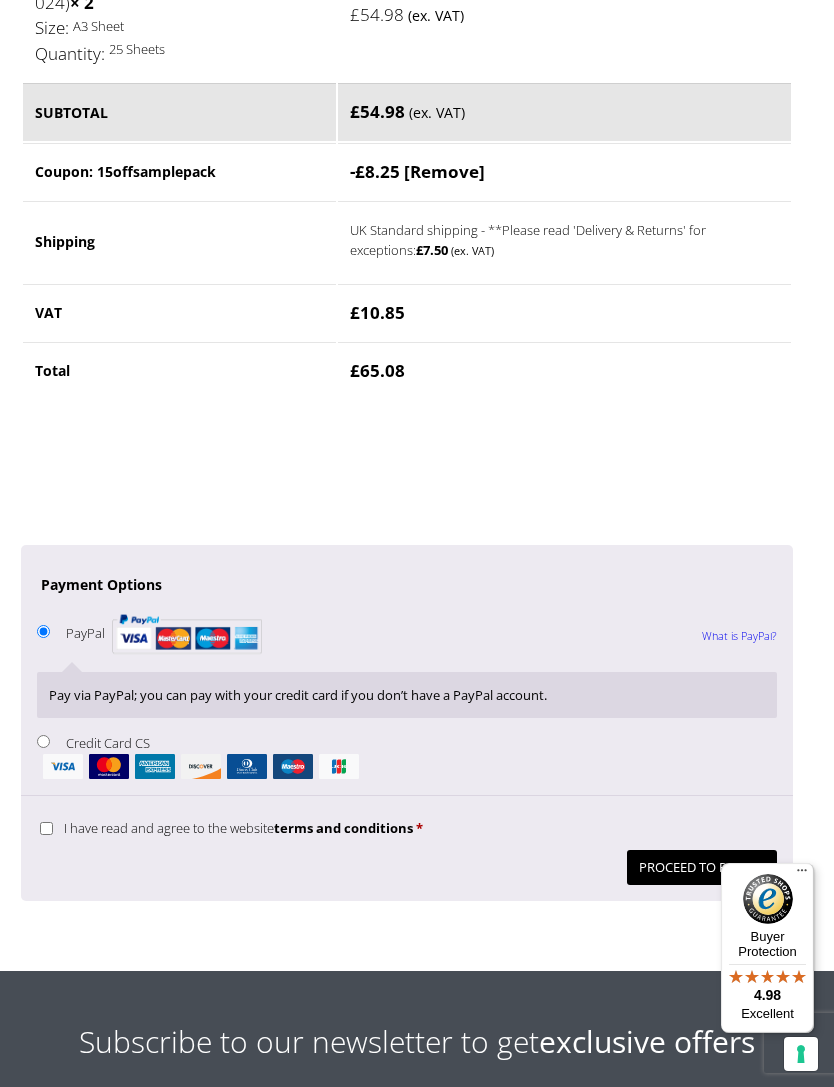 click on "I have read and agree to the website  terms and conditions   *" at bounding box center (46, 828) 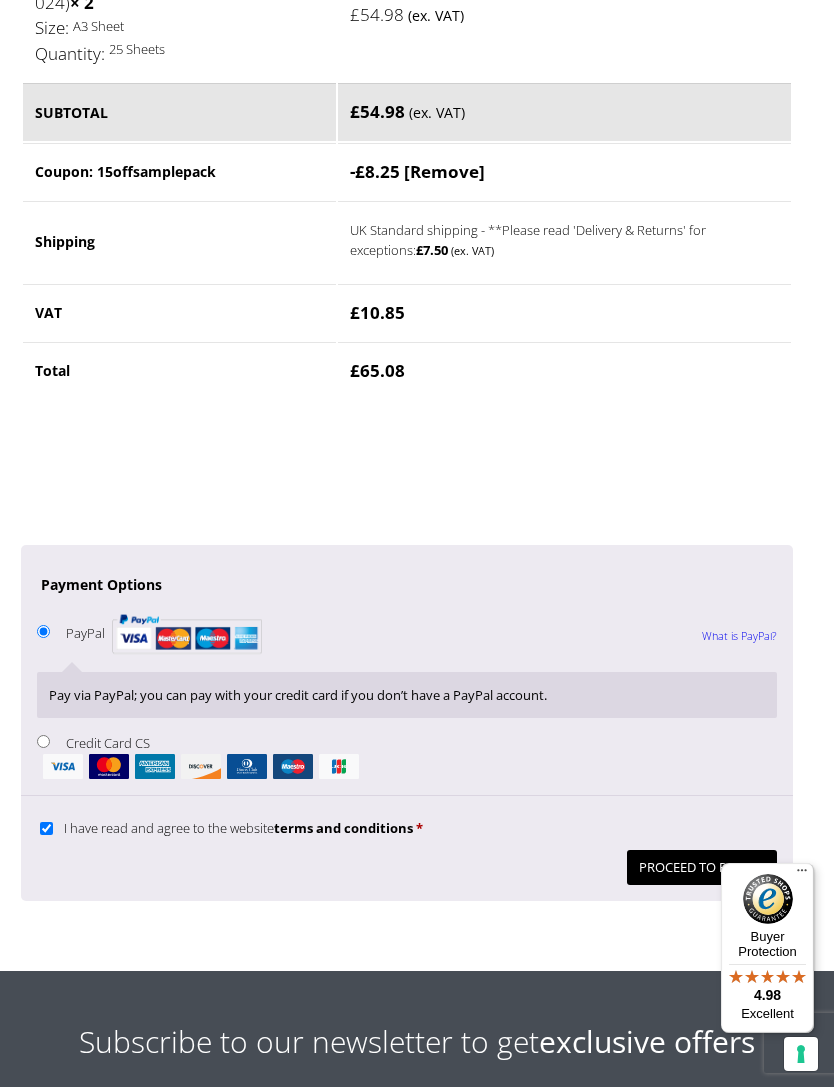 click on "Proceed to PayPal" at bounding box center (702, 867) 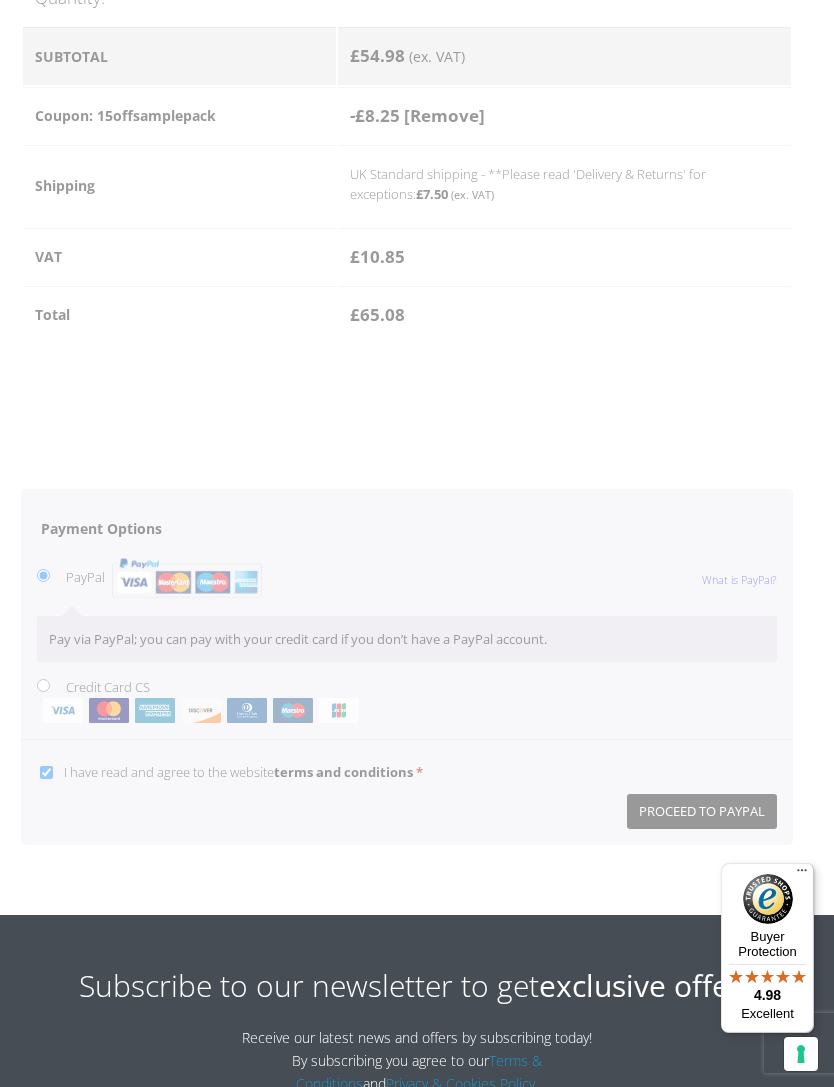 scroll, scrollTop: 1819, scrollLeft: 0, axis: vertical 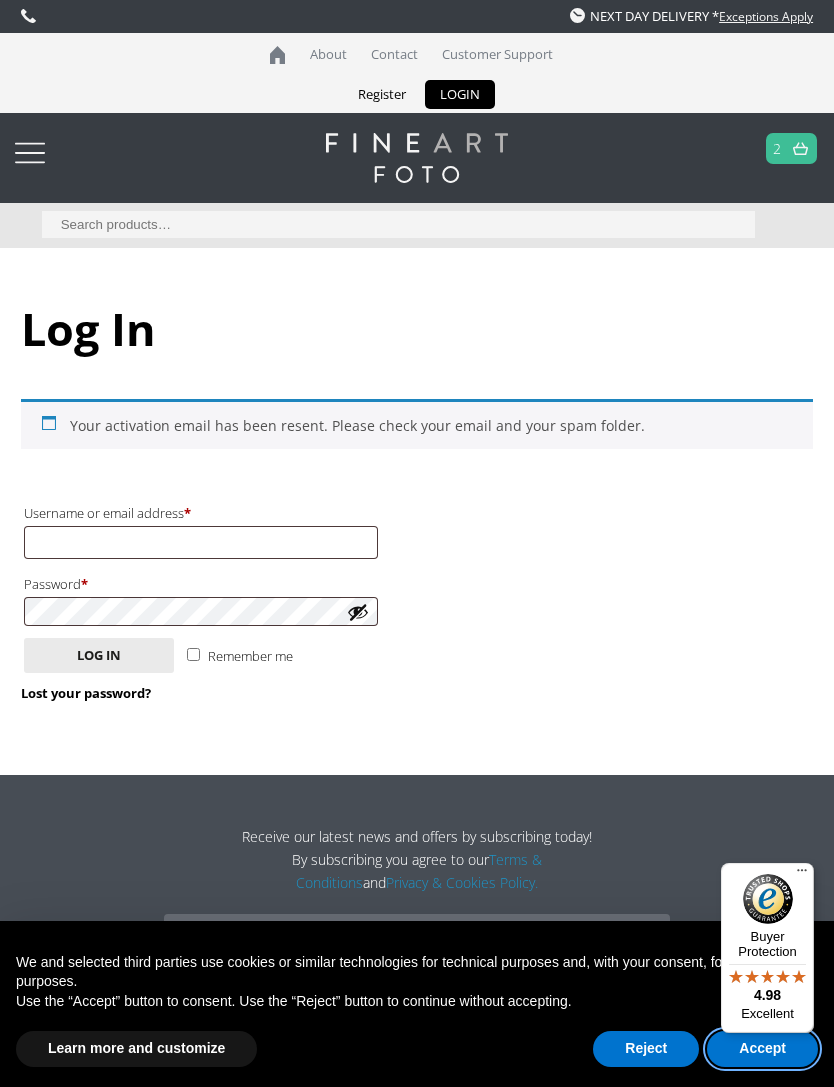 click on "Accept" at bounding box center [762, 1049] 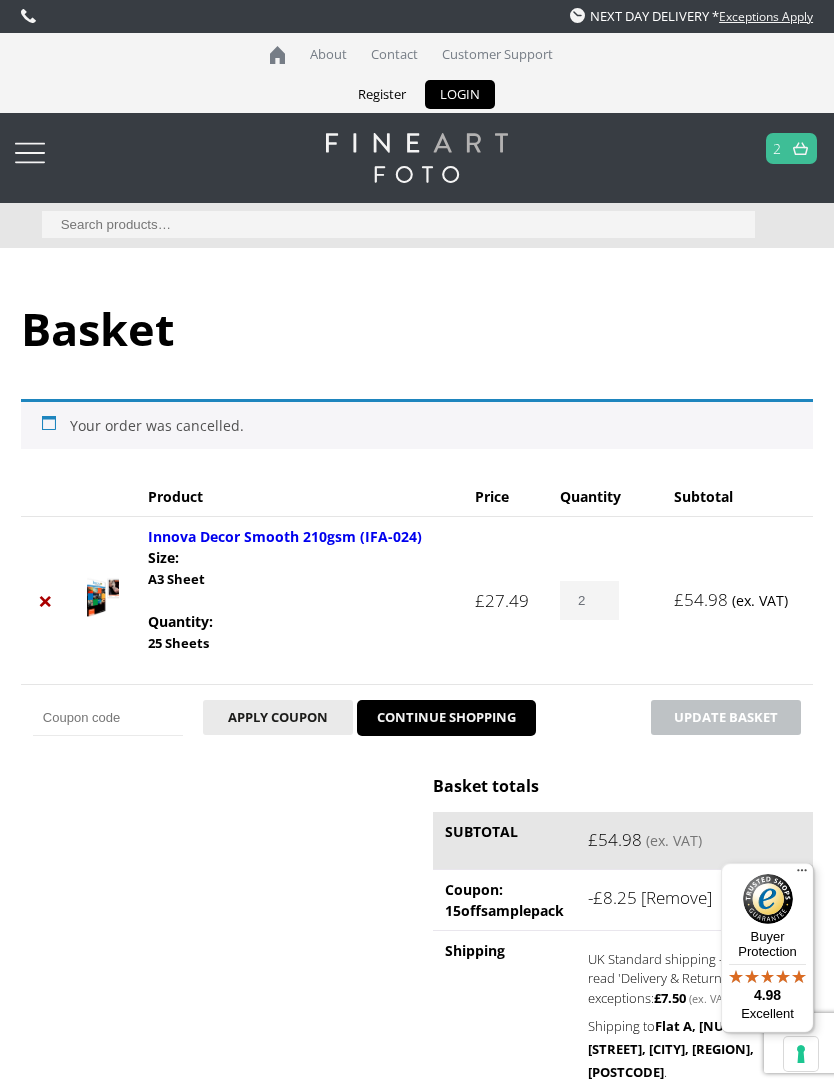scroll, scrollTop: 0, scrollLeft: 0, axis: both 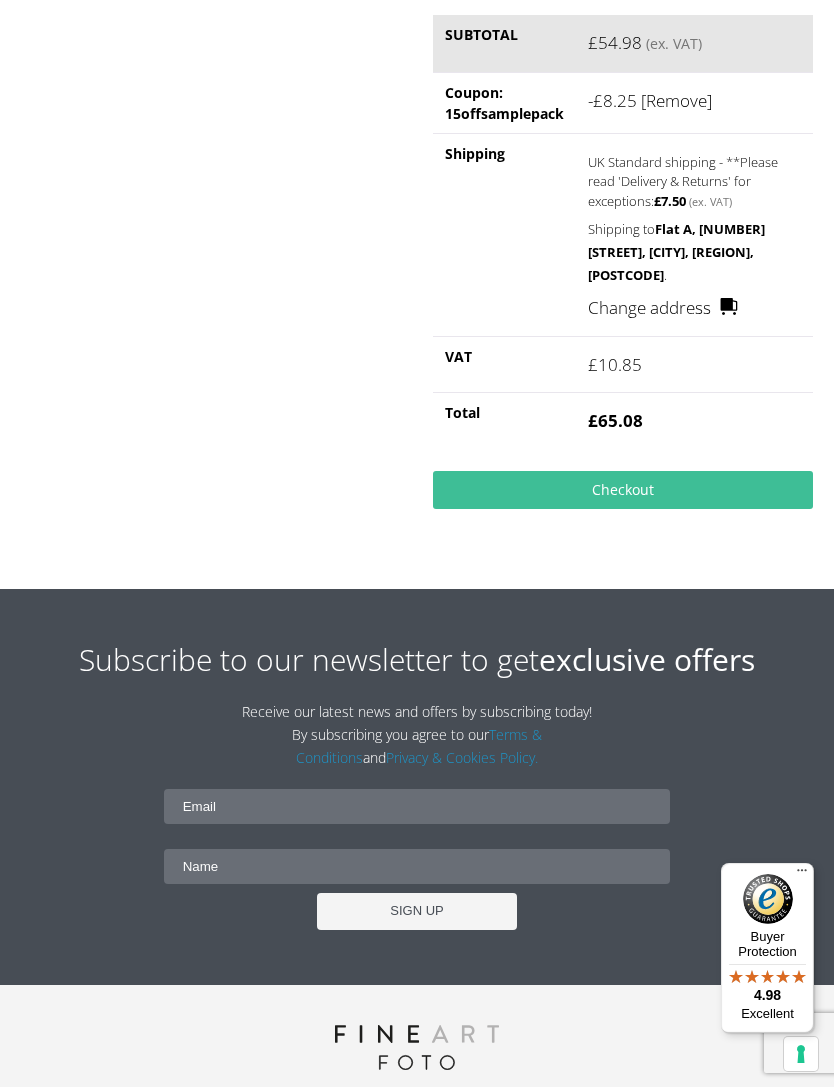 click on "Checkout" at bounding box center (623, 490) 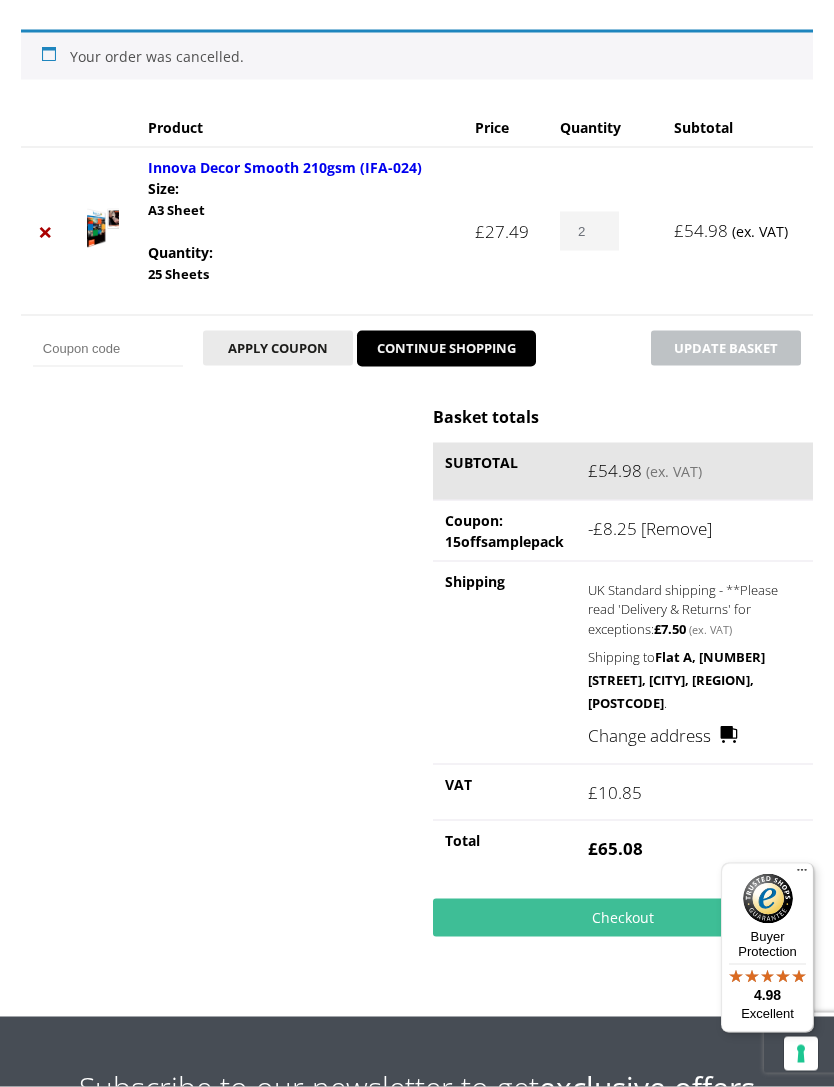 scroll, scrollTop: 418, scrollLeft: 0, axis: vertical 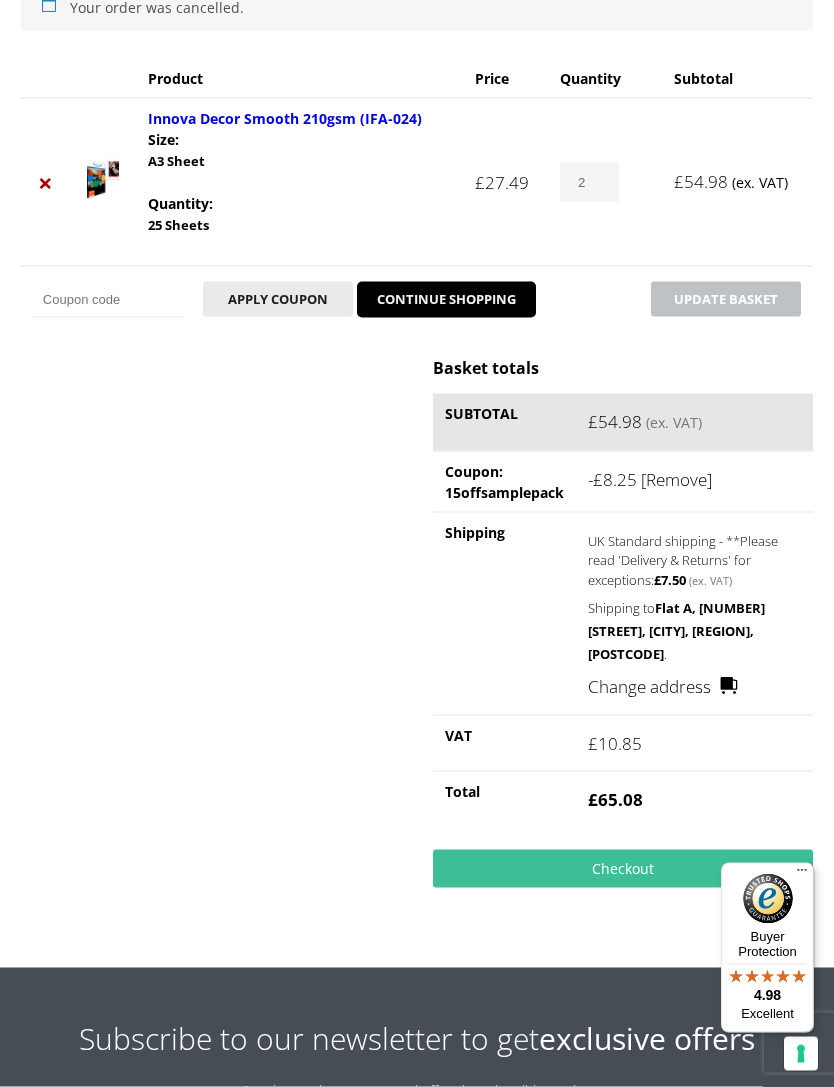 click on "Checkout" at bounding box center [623, 869] 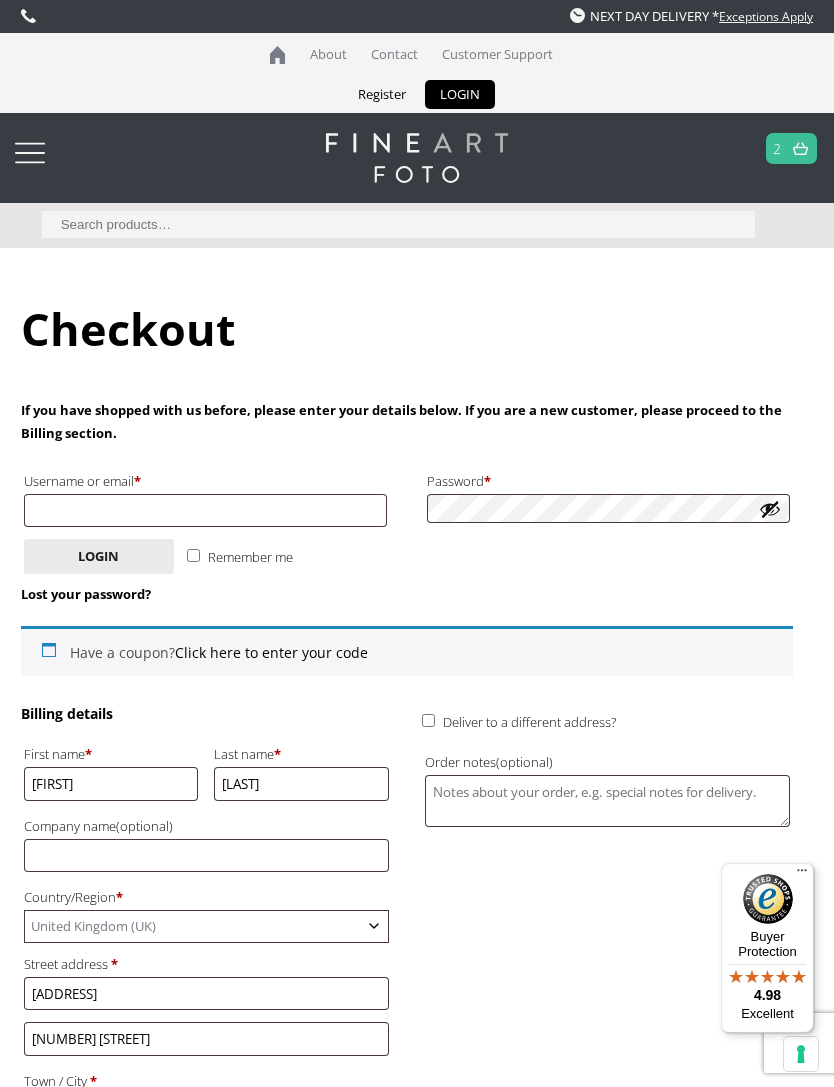 scroll, scrollTop: 0, scrollLeft: 0, axis: both 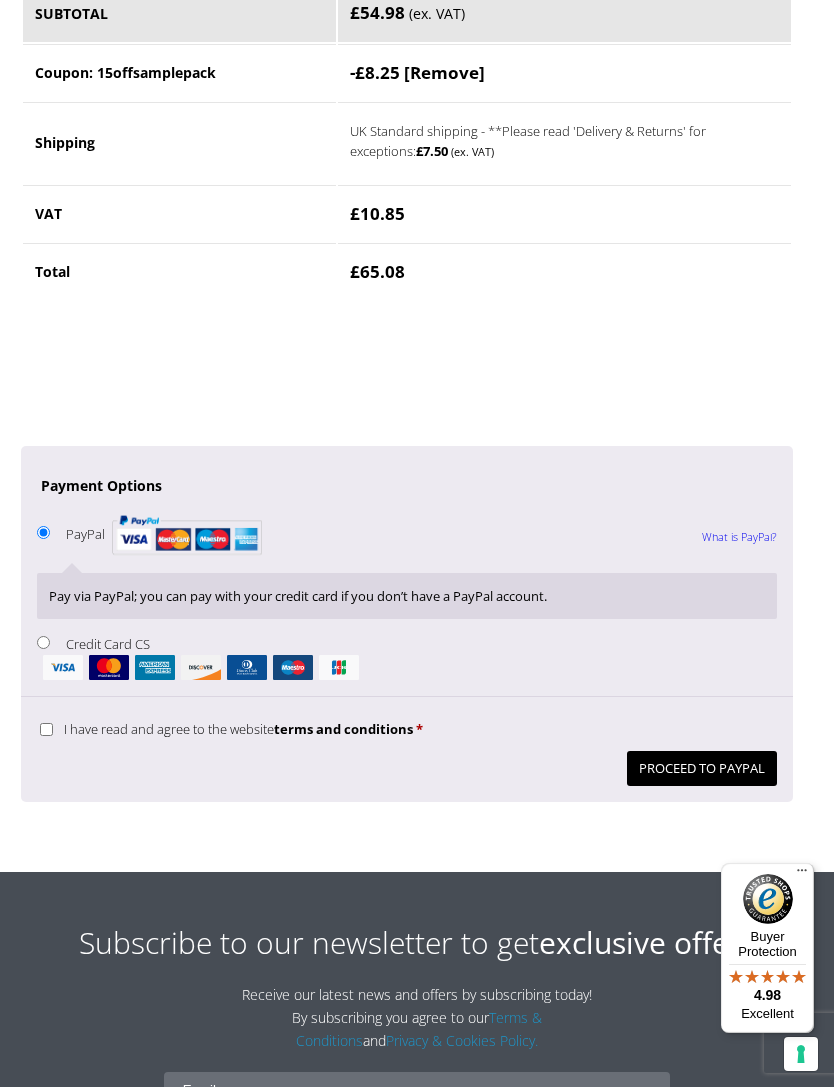 click on "Proceed to PayPal" at bounding box center [702, 768] 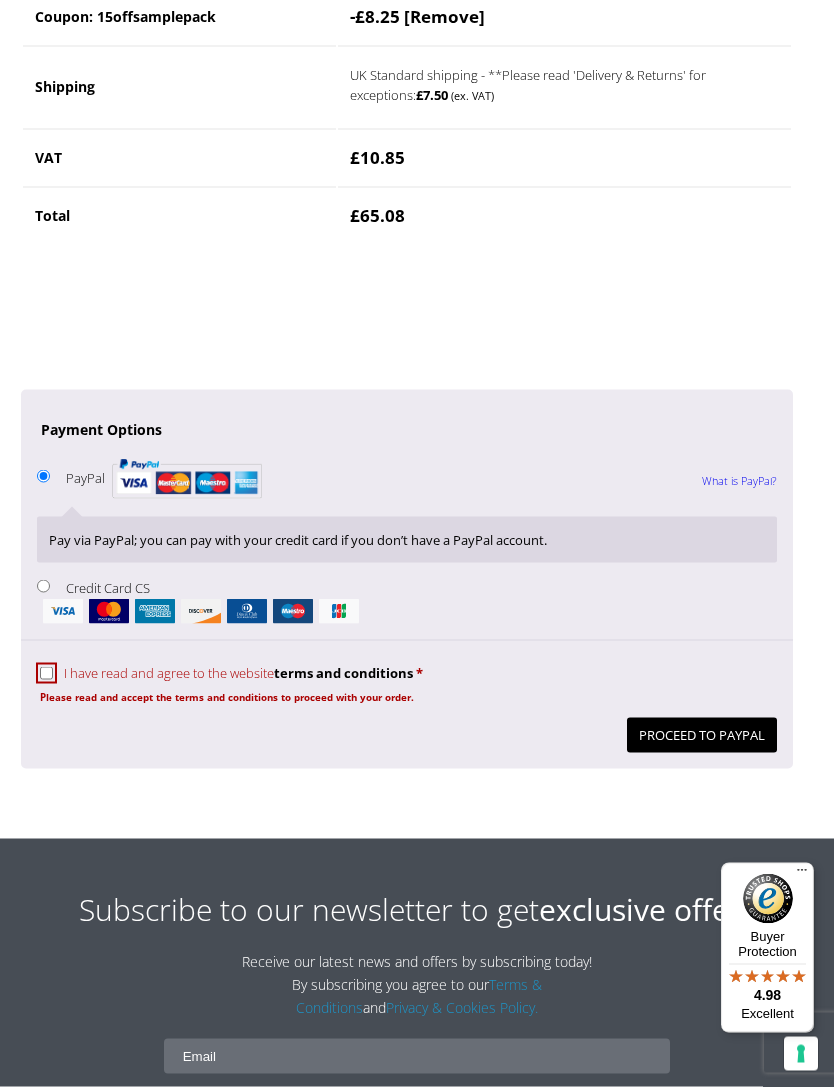 scroll, scrollTop: 1868, scrollLeft: 0, axis: vertical 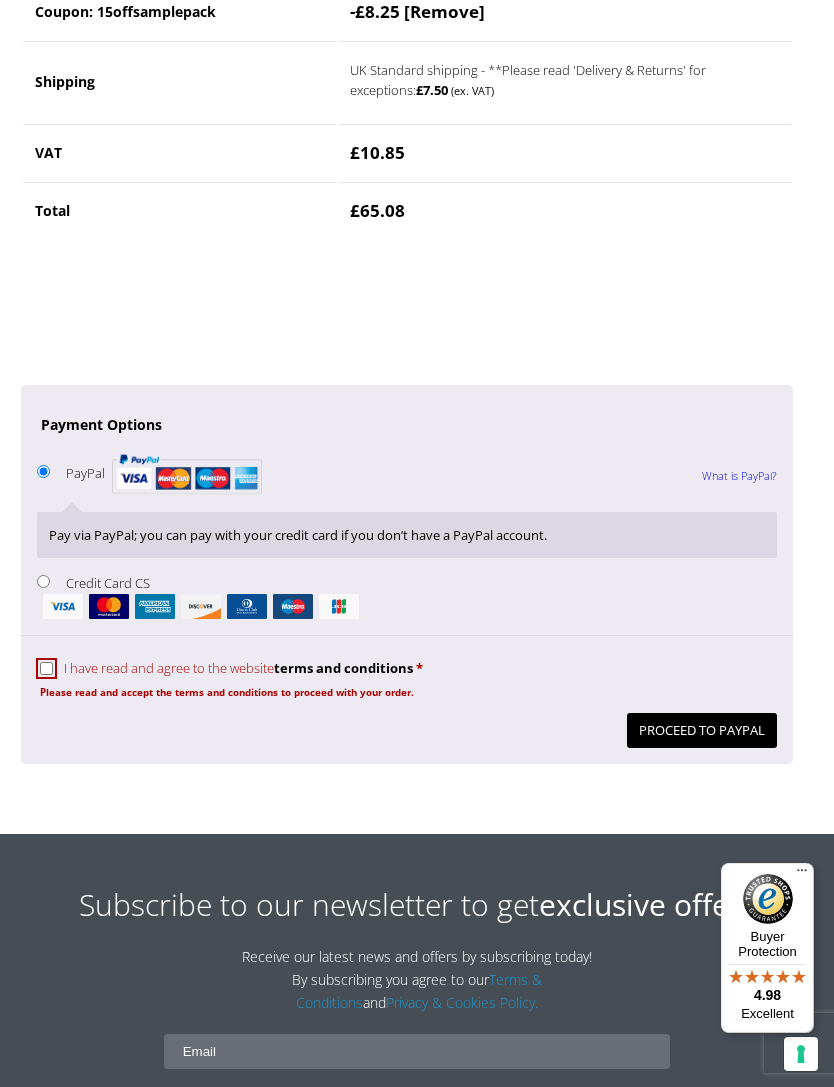 click on "I have read and agree to the website  terms and conditions   *" at bounding box center (46, 668) 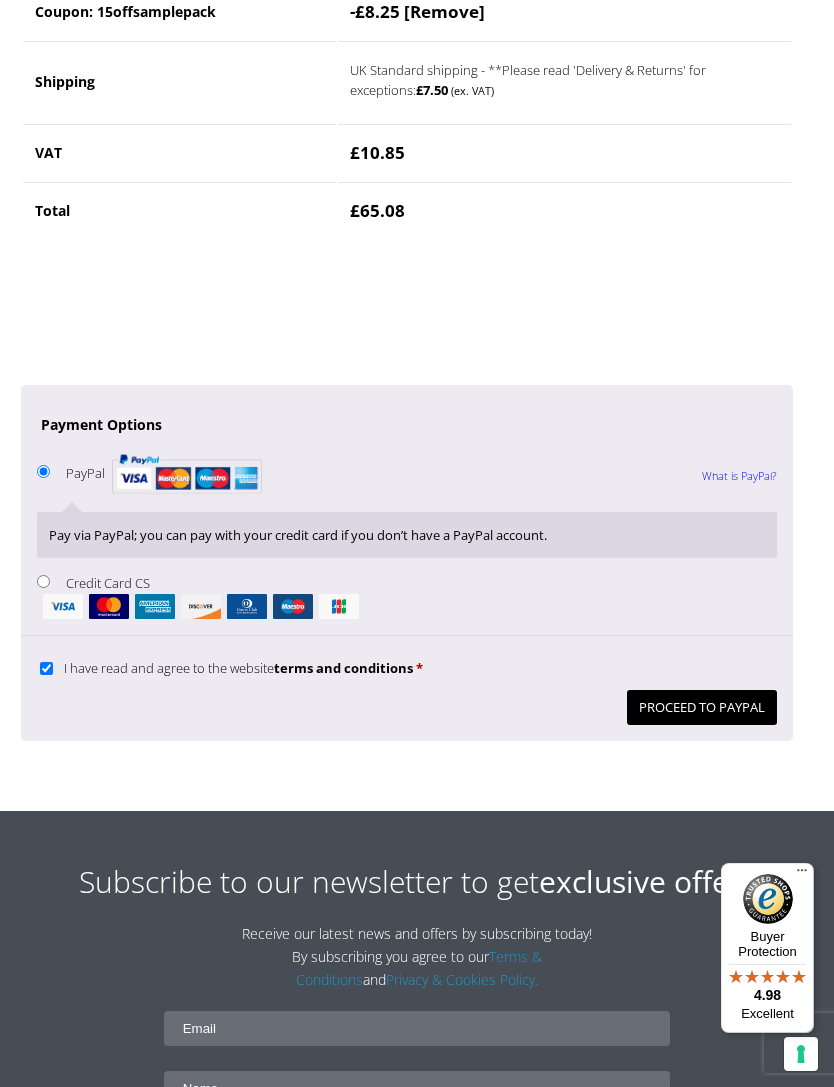 click on "Proceed to PayPal" at bounding box center [702, 707] 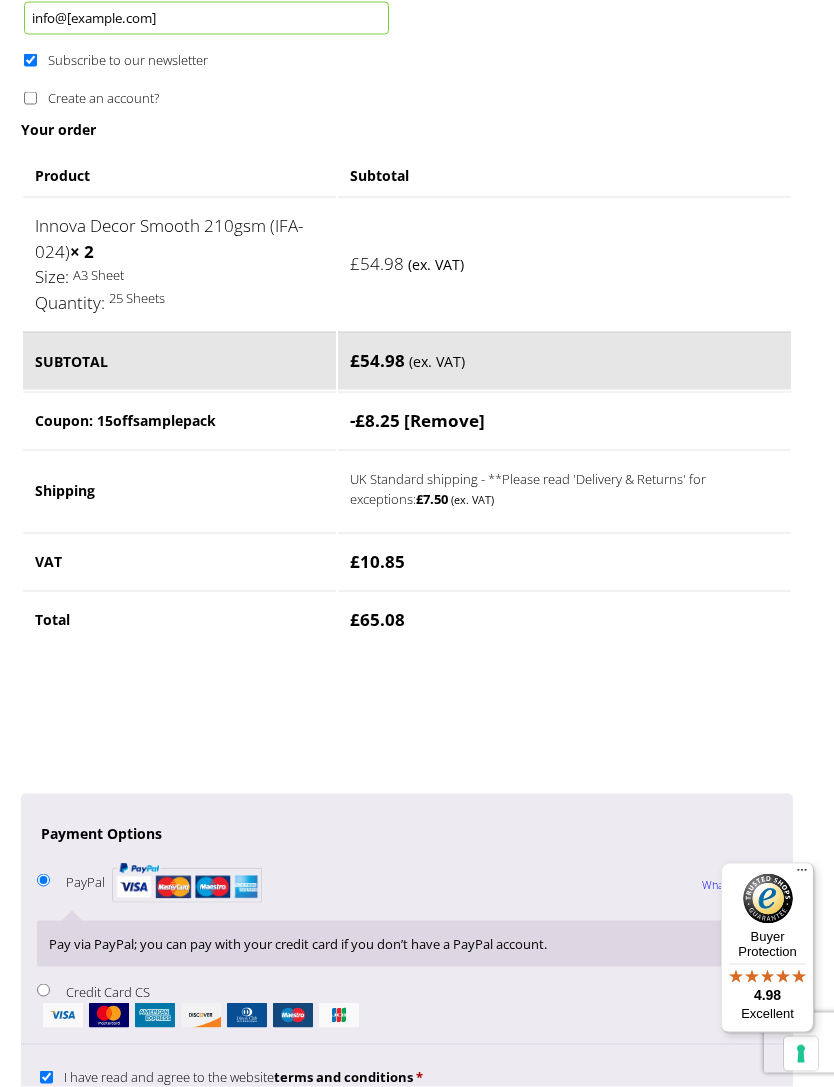 scroll, scrollTop: 1486, scrollLeft: 0, axis: vertical 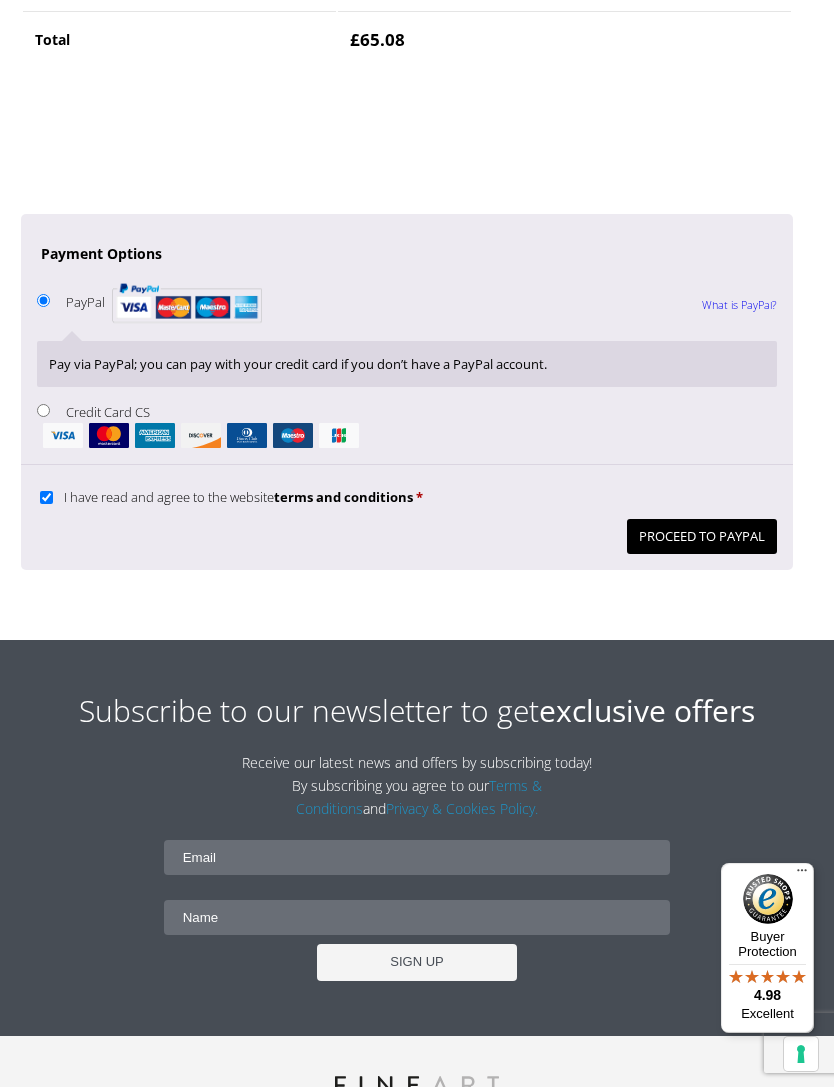click on "Proceed to PayPal" at bounding box center [702, 536] 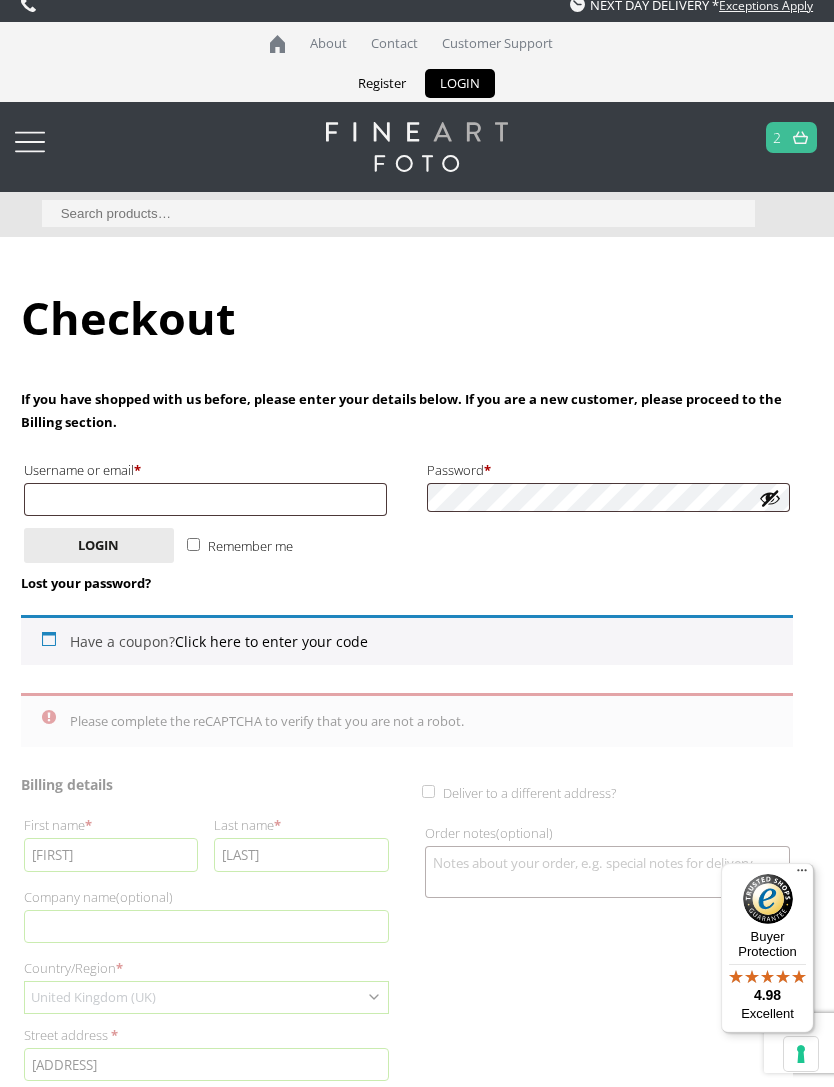 scroll, scrollTop: 0, scrollLeft: 0, axis: both 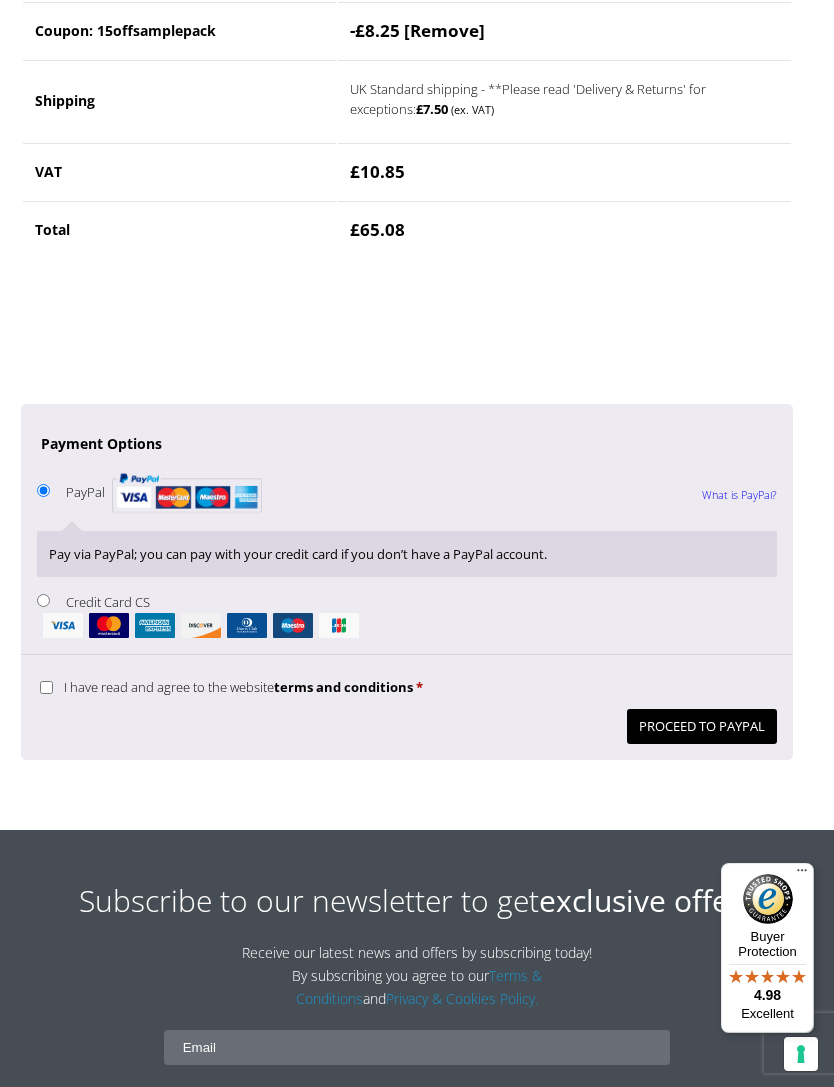 click on "Credit Card CS" at bounding box center (43, 600) 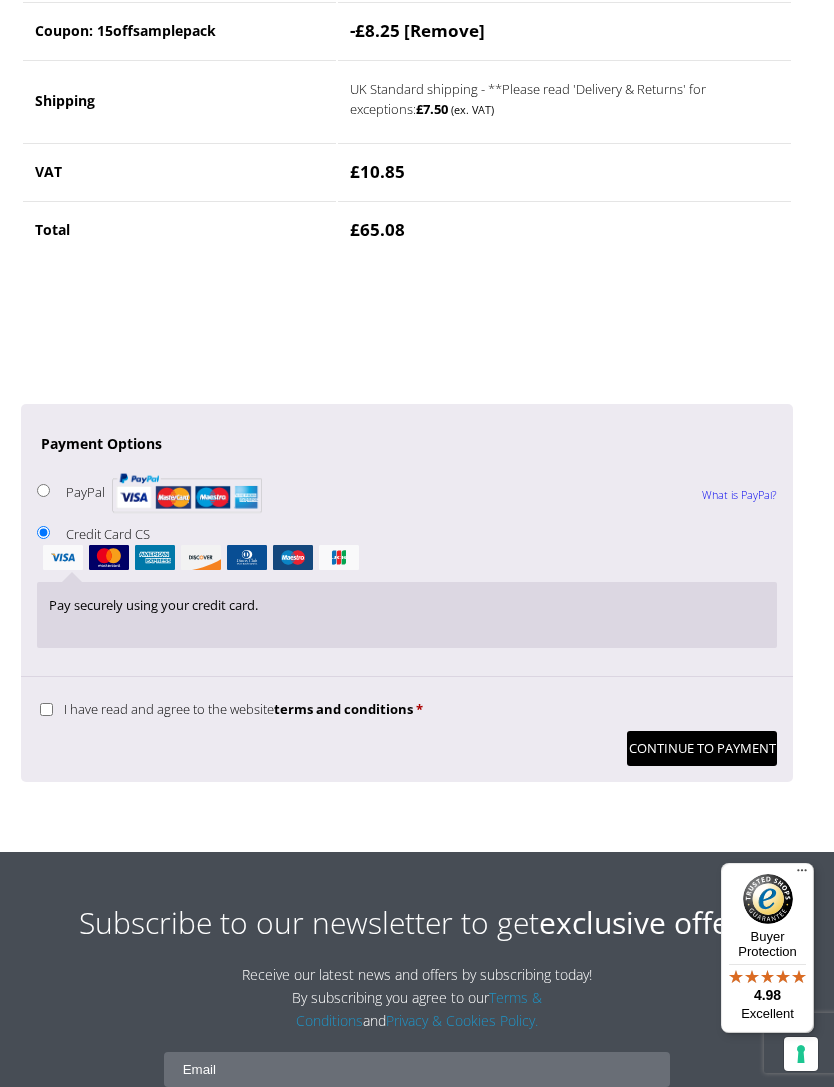 click on "Continue to Payment" at bounding box center [702, 748] 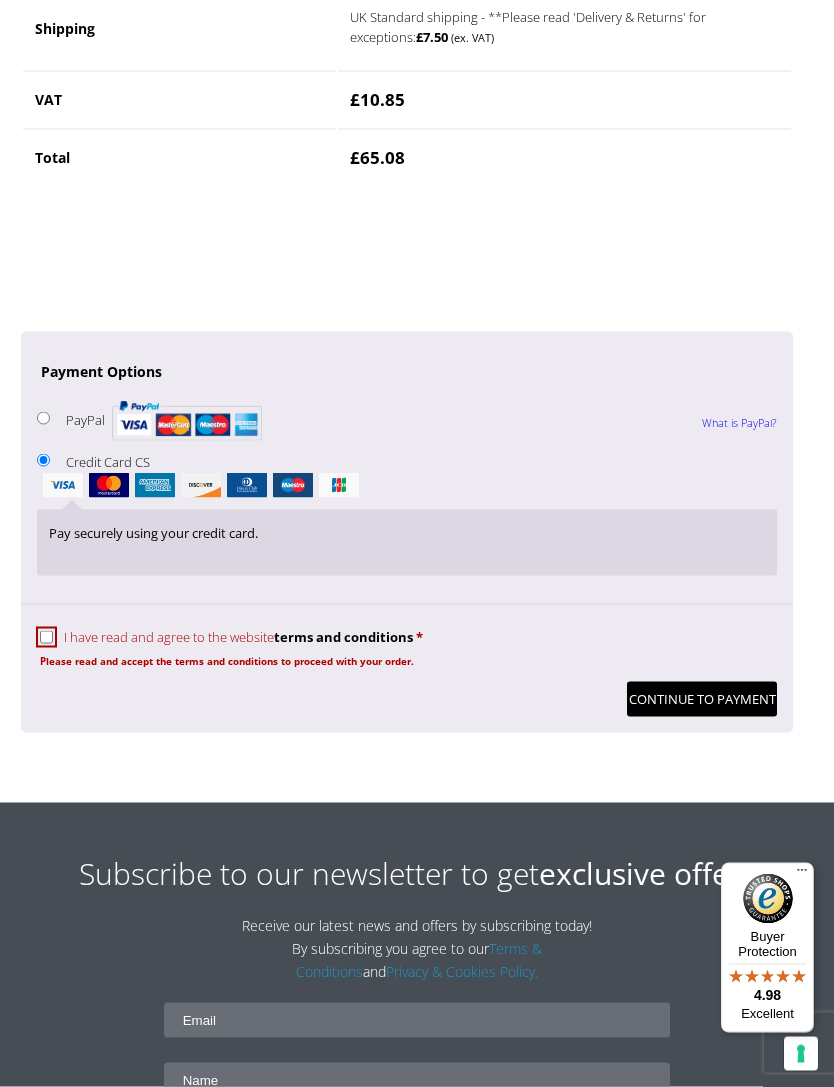 click on "Please read and accept the terms and conditions to proceed with your order." at bounding box center [407, 661] 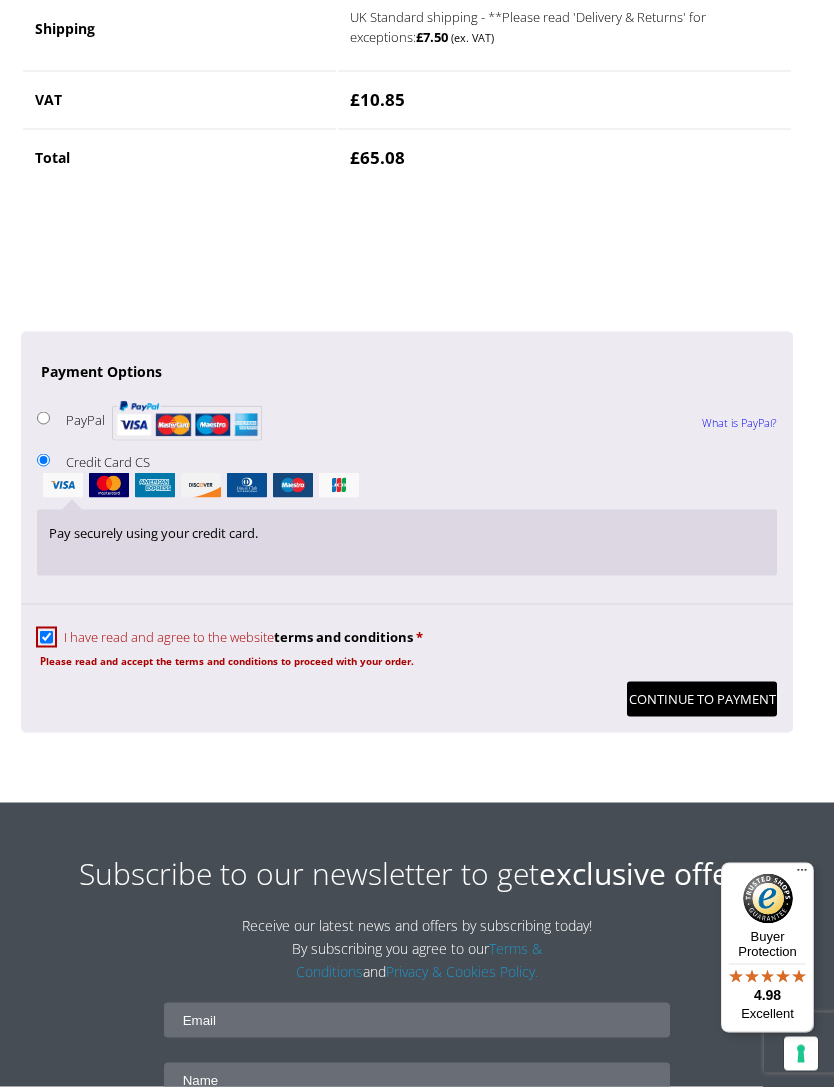 scroll, scrollTop: 1945, scrollLeft: 0, axis: vertical 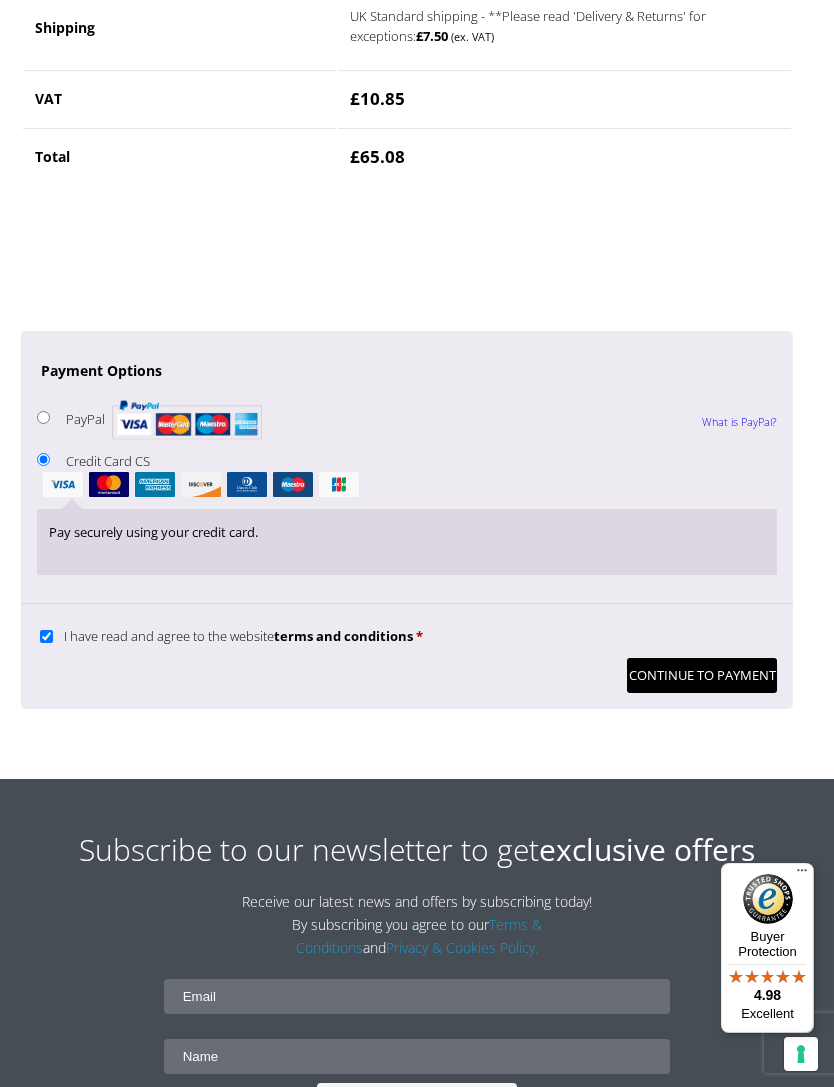 click on "Continue to Payment" at bounding box center (702, 675) 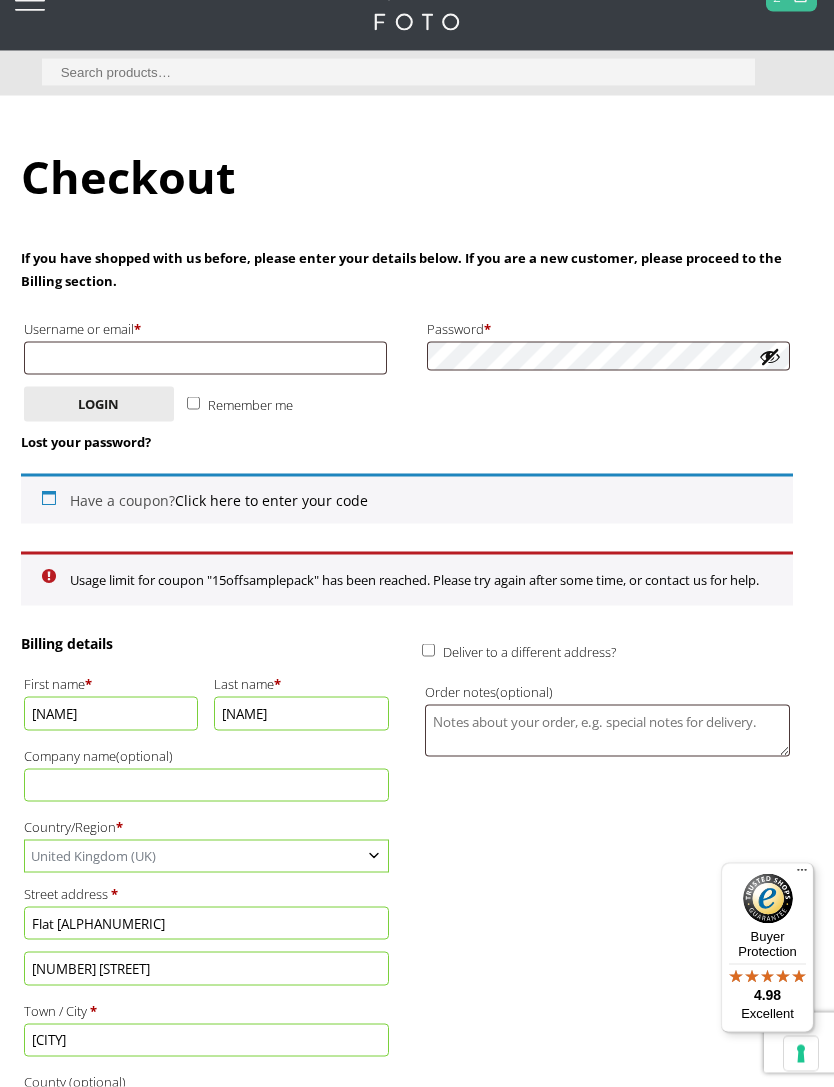 scroll, scrollTop: 0, scrollLeft: 0, axis: both 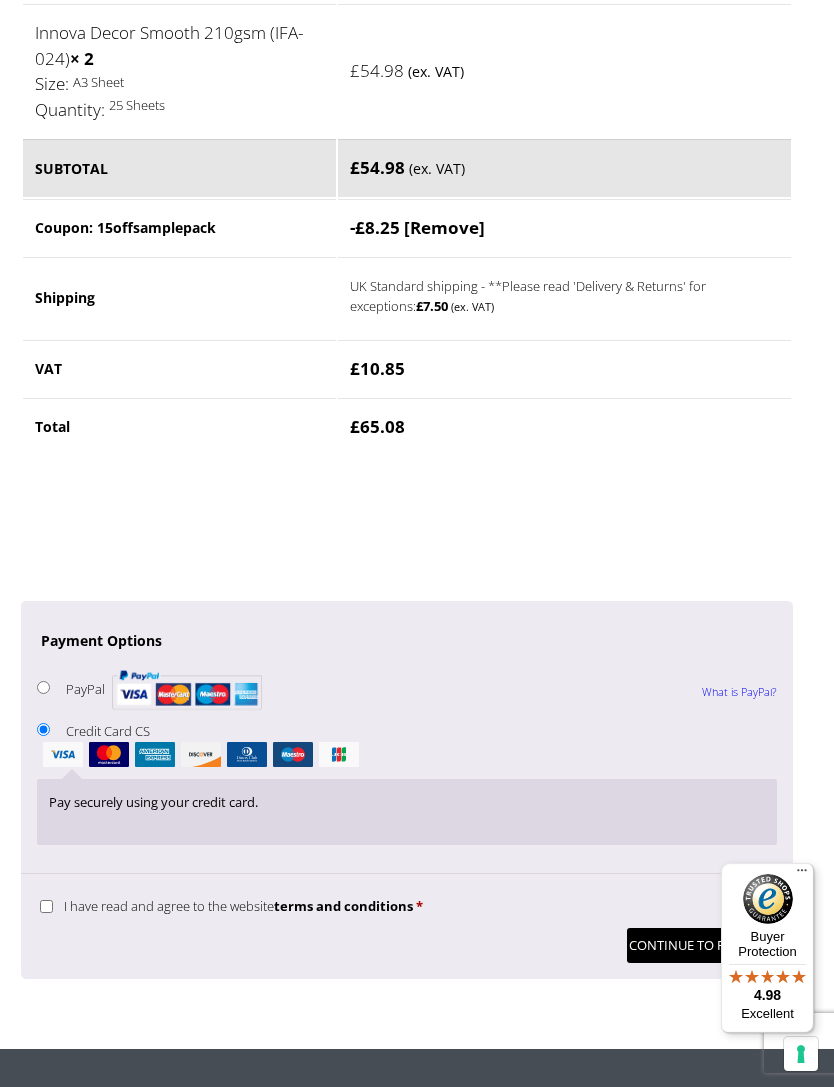 click on "I have read and agree to the website  terms and conditions   *" at bounding box center [46, 906] 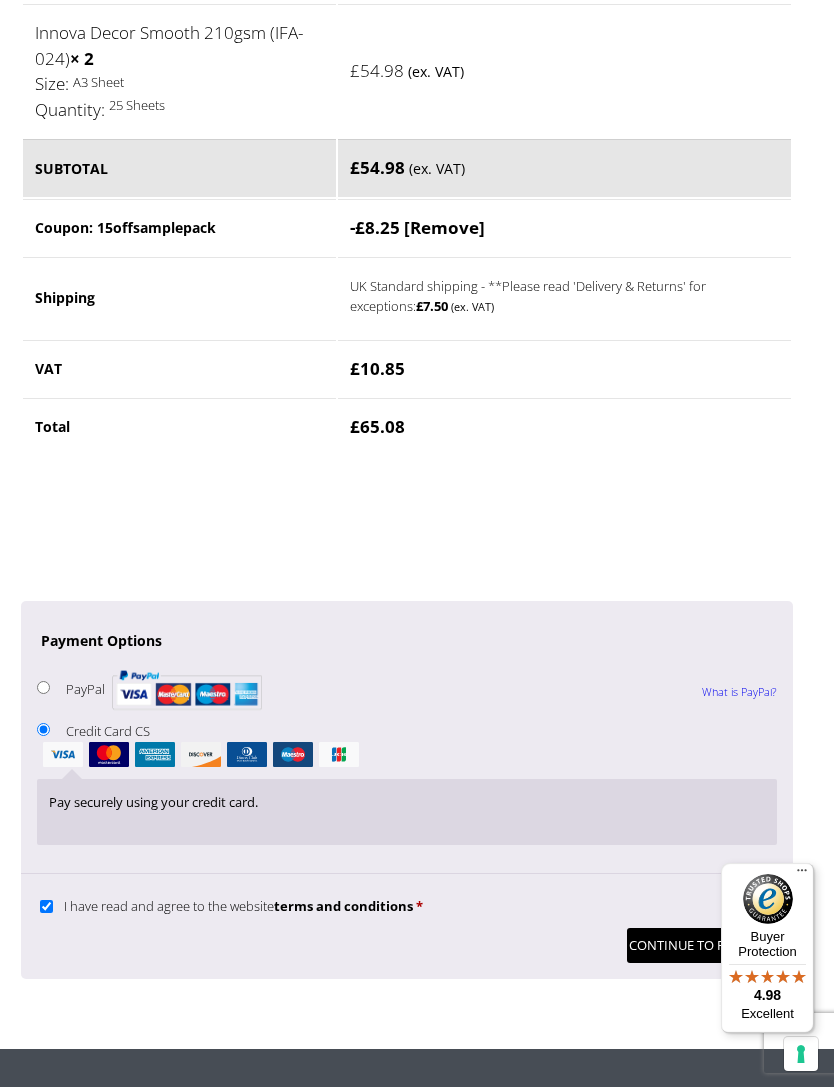 click on "Continue to Payment" at bounding box center [702, 945] 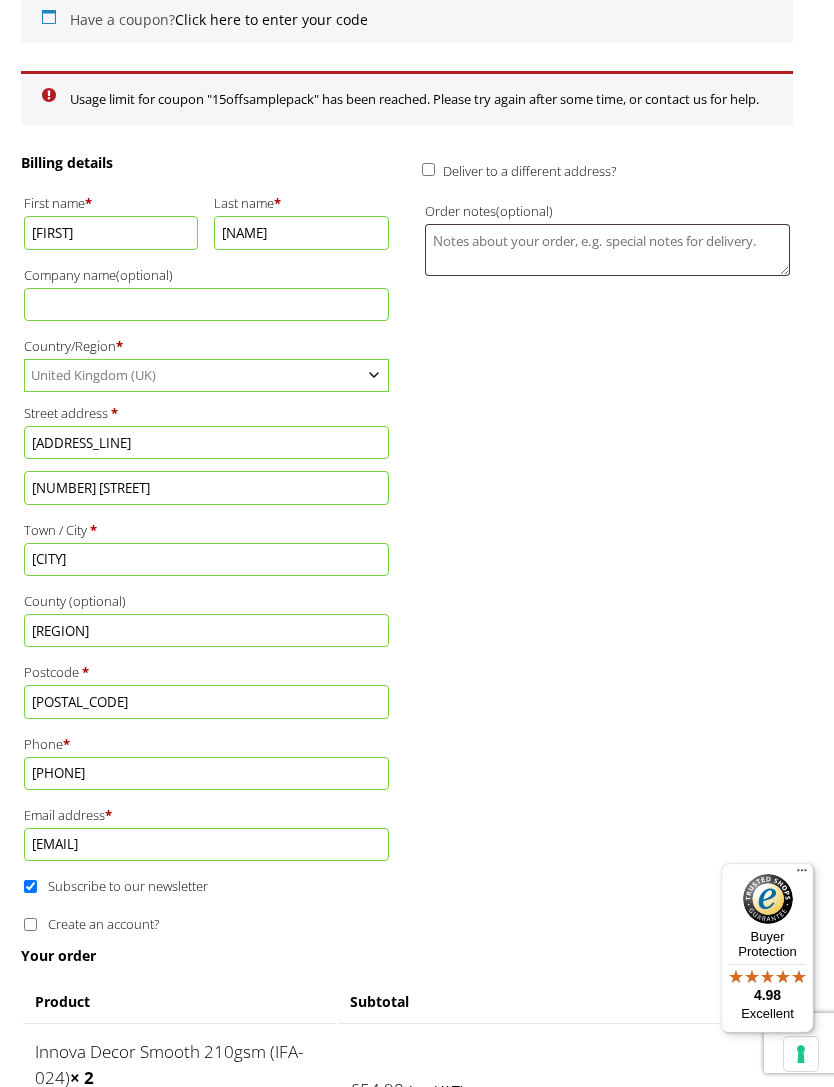 scroll, scrollTop: 630, scrollLeft: 0, axis: vertical 